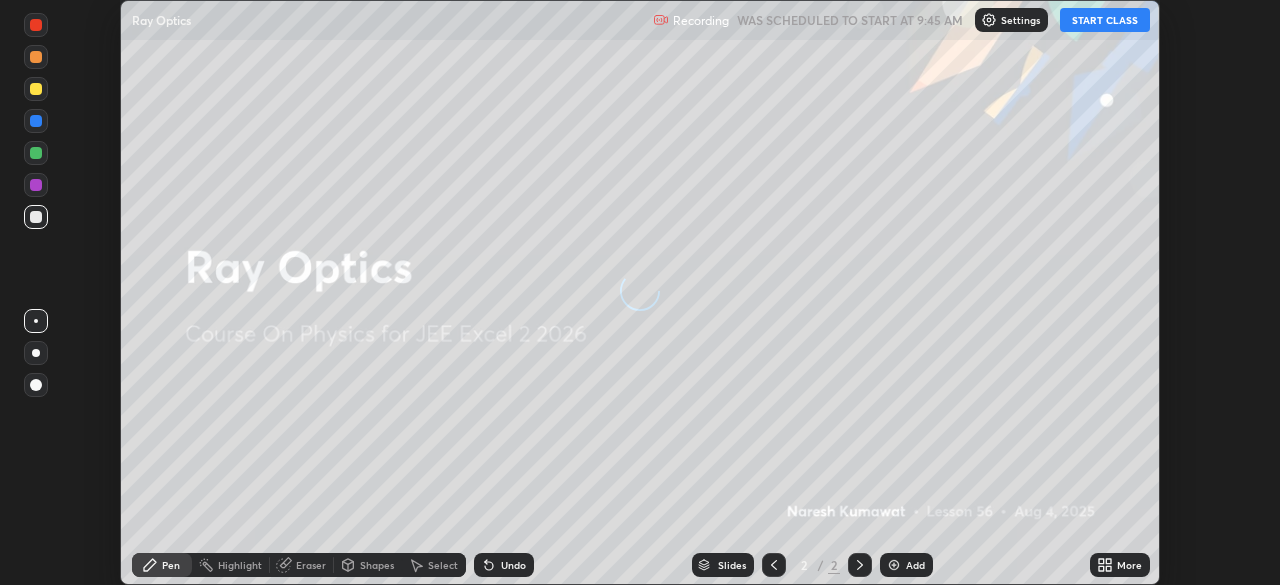 scroll, scrollTop: 0, scrollLeft: 0, axis: both 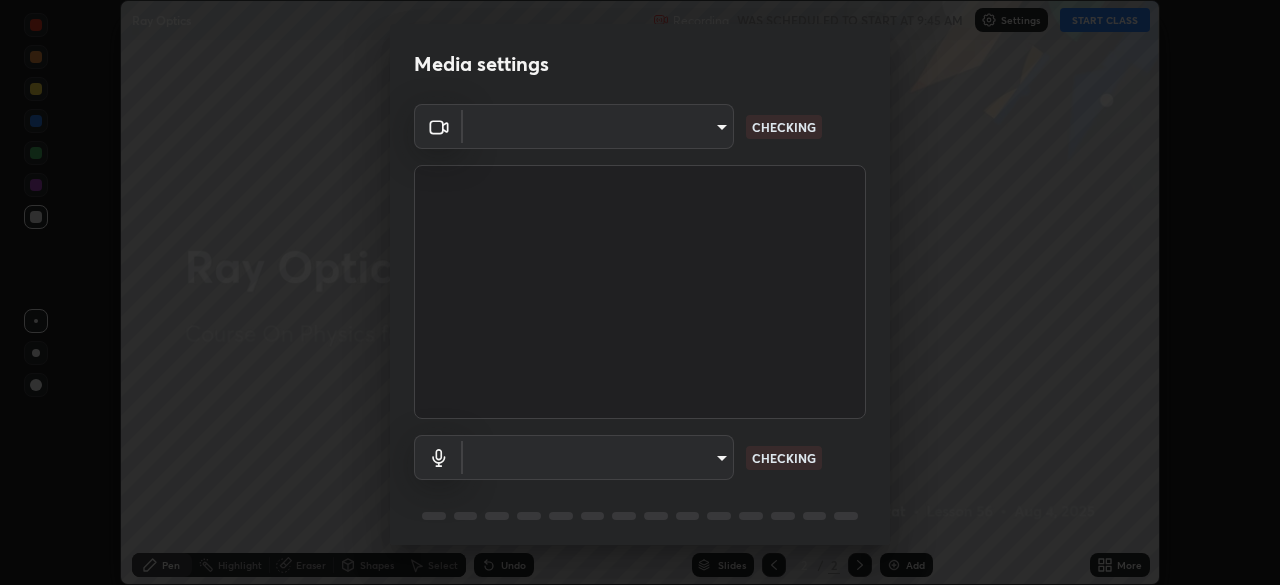 type on "b0dbb3b92abe51c0a200421dabcc31d5eeb9cbda50854e8bbcee9f88c8f391b2" 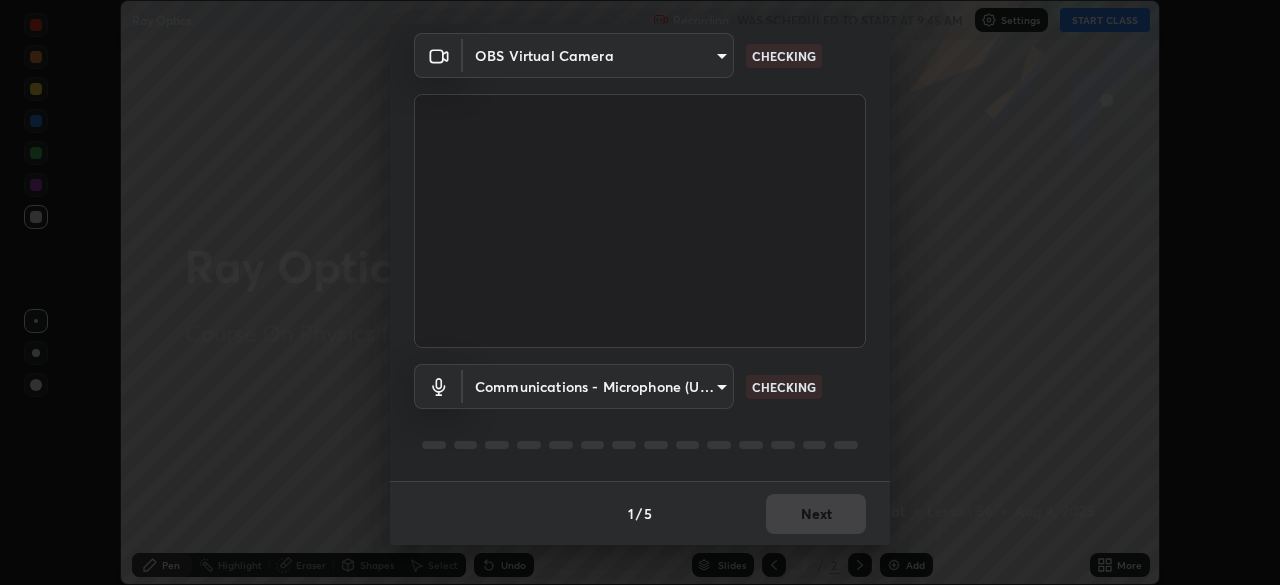 click on "Erase all Ray Optics Recording WAS SCHEDULED TO START AT  9:45 AM Settings START CLASS Setting up your live class Ray Optics • L56 of Course On Physics for JEE Excel 2 2026 [FIRST] [LAST] Pen Highlight Eraser Shapes Select Undo Slides 2 / 2 Add More No doubts shared Encourage your learners to ask a doubt for better clarity Report an issue Reason for reporting Buffering Chat not working Audio - Video sync issue Educator video quality low ​ Attach an image Report Media settings OBS Virtual Camera [HASH] CHECKING Communications - Microphone (USB PnP Sound Device) communications CHECKING 1 / 5 Next" at bounding box center [640, 292] 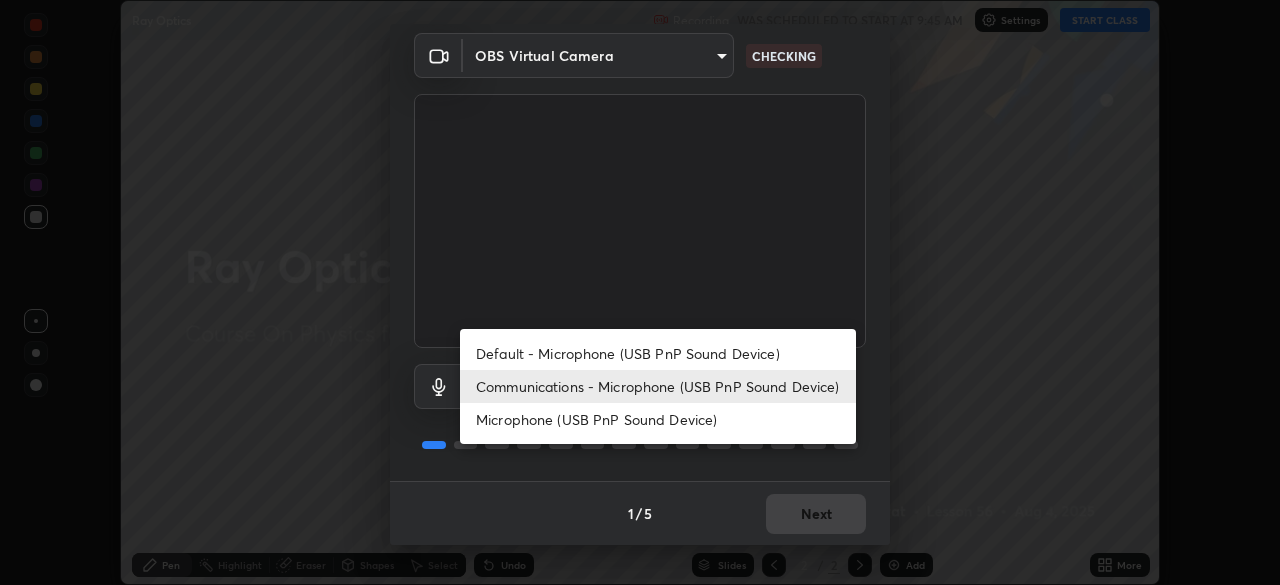 click on "Microphone (USB PnP Sound Device)" at bounding box center (658, 419) 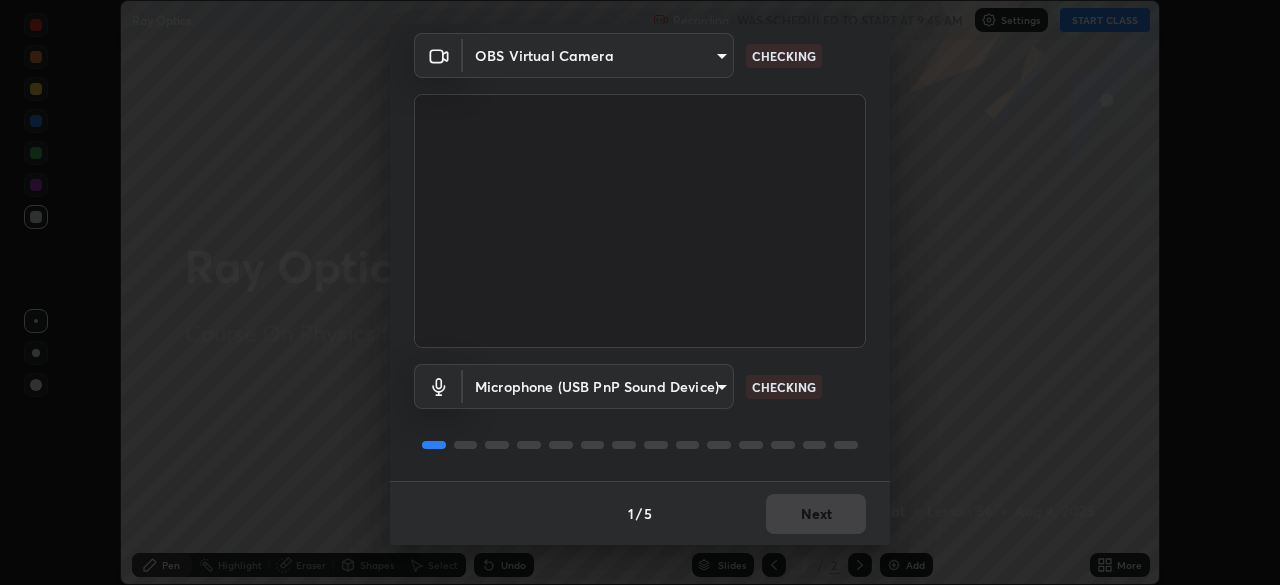 click on "Erase all Ray Optics Recording WAS SCHEDULED TO START AT  9:45 AM Settings START CLASS Setting up your live class Ray Optics • L56 of Course On Physics for JEE Excel 2 2026 [FIRST] [LAST] Pen Highlight Eraser Shapes Select Undo Slides 2 / 2 Add More No doubts shared Encourage your learners to ask a doubt for better clarity Report an issue Reason for reporting Buffering Chat not working Audio - Video sync issue Educator video quality low ​ Attach an image Report Media settings OBS Virtual Camera [HASH] CHECKING Microphone (USB PnP Sound Device) [HASH] CHECKING 1 / 5 Next" at bounding box center (640, 292) 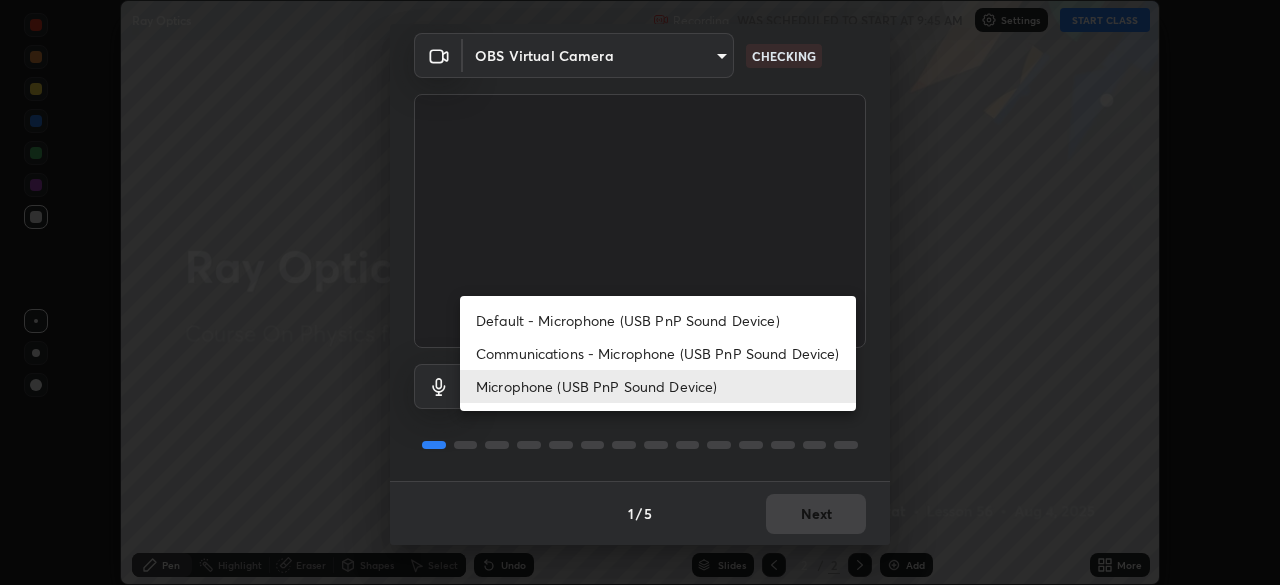 click on "Communications - Microphone (USB PnP Sound Device)" at bounding box center (658, 353) 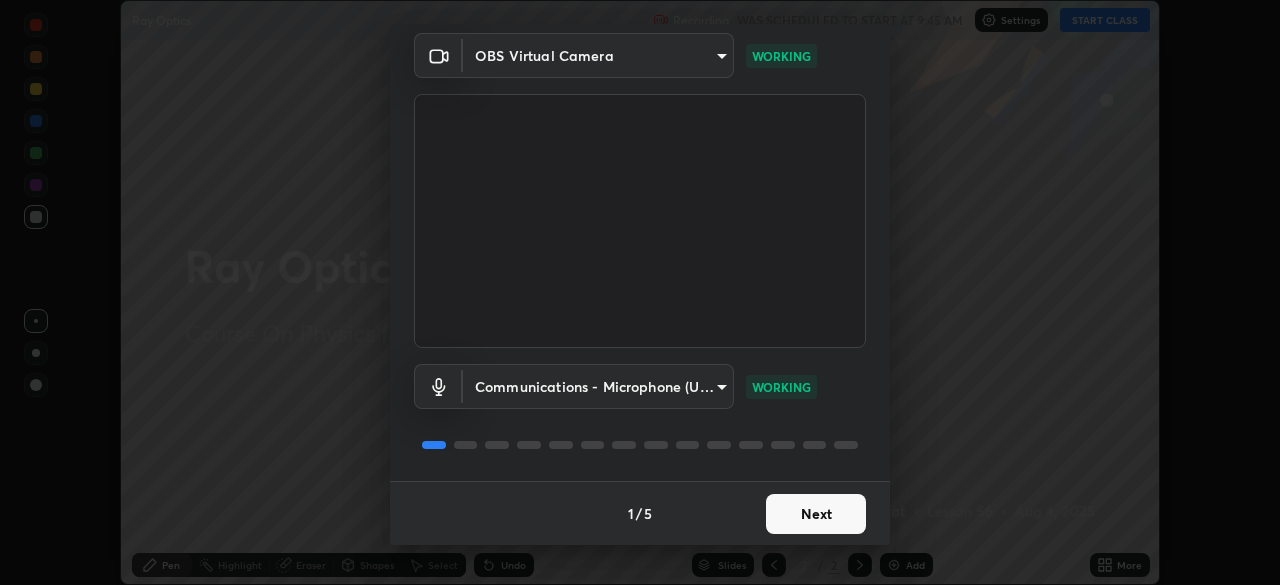 click on "Next" at bounding box center [816, 514] 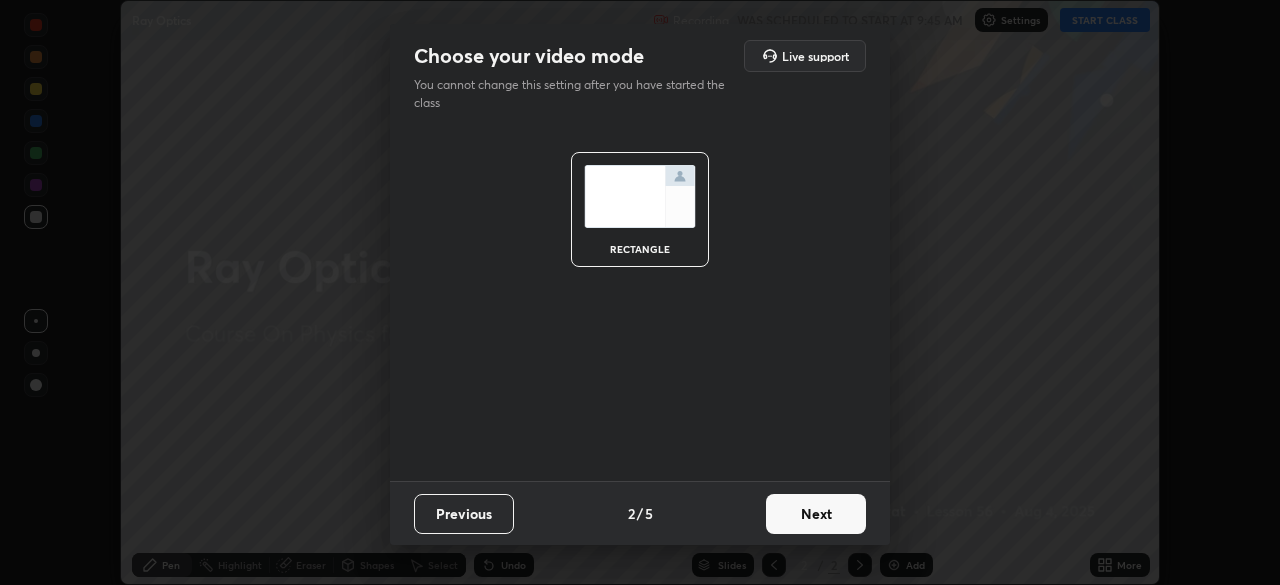 click on "Next" at bounding box center [816, 514] 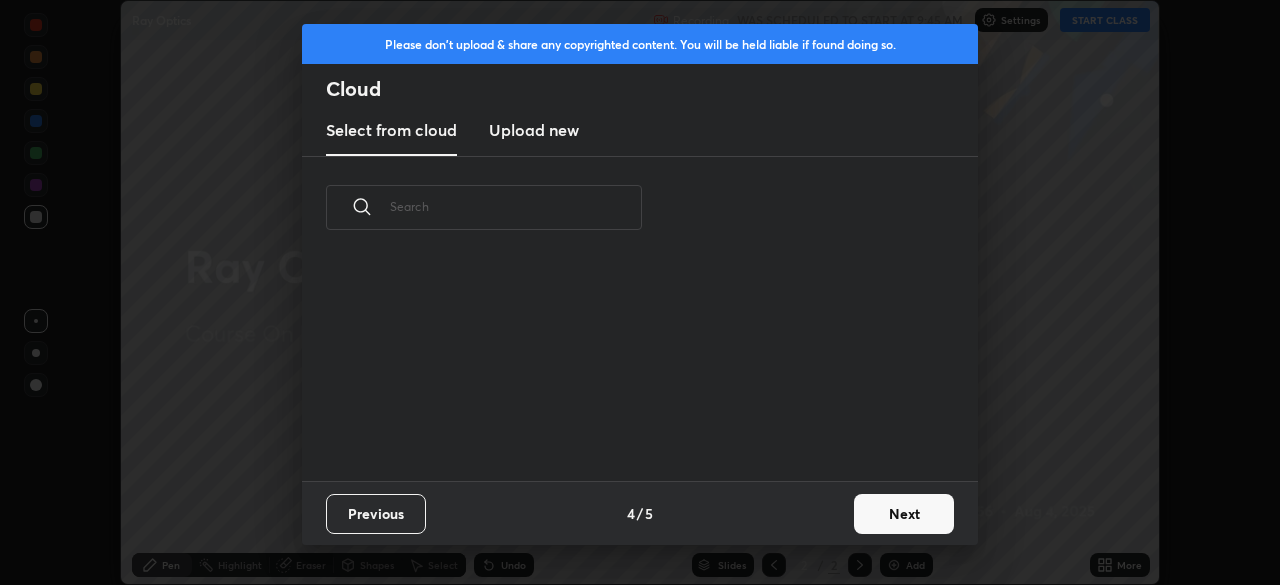 click on "Next" at bounding box center [904, 514] 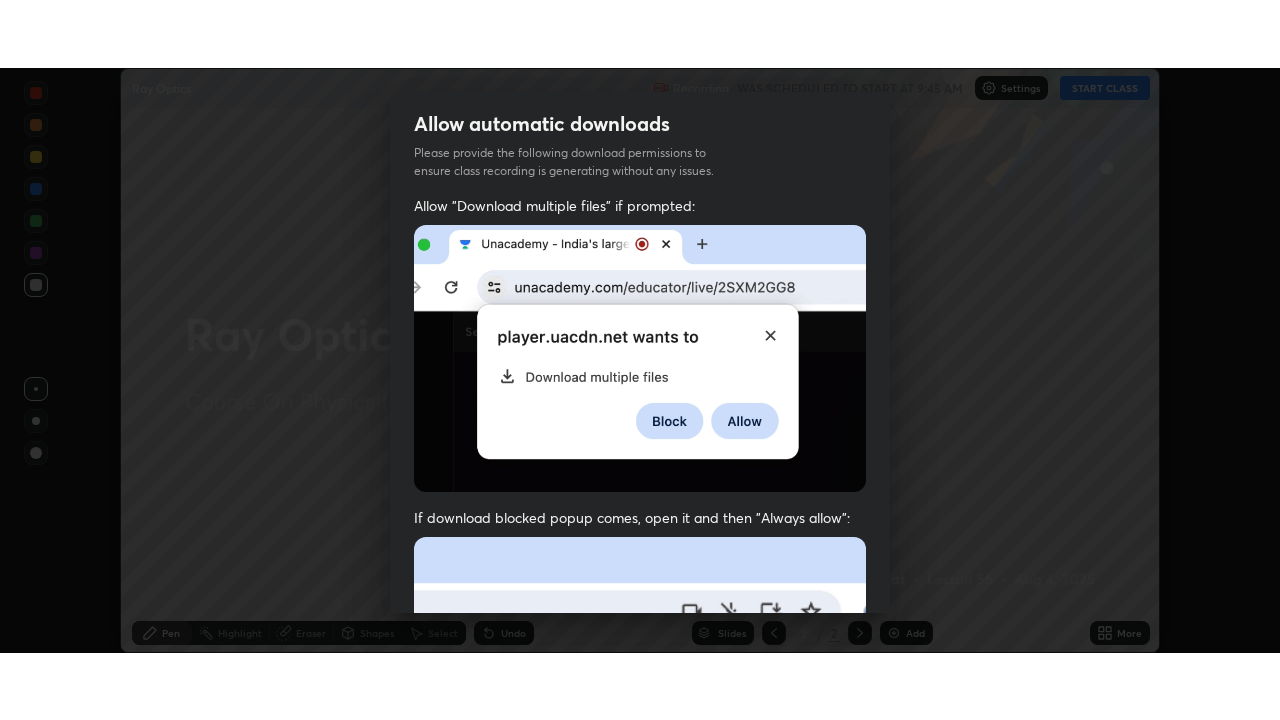 scroll, scrollTop: 479, scrollLeft: 0, axis: vertical 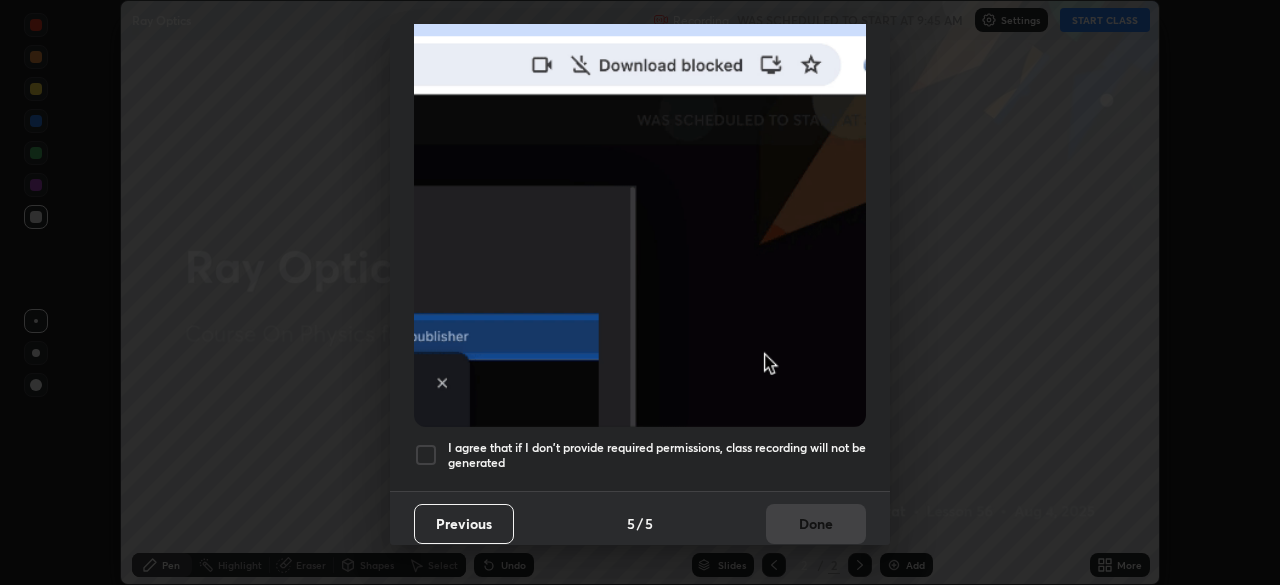 click on "I agree that if I don't provide required permissions, class recording will not be generated" at bounding box center (657, 455) 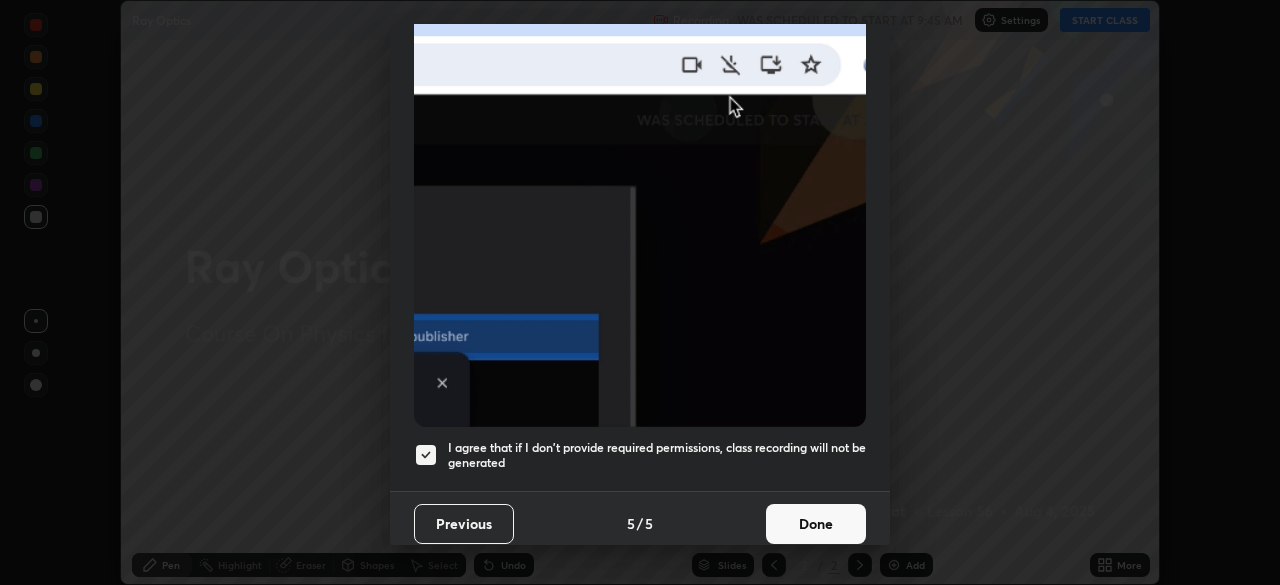 click on "Done" at bounding box center [816, 524] 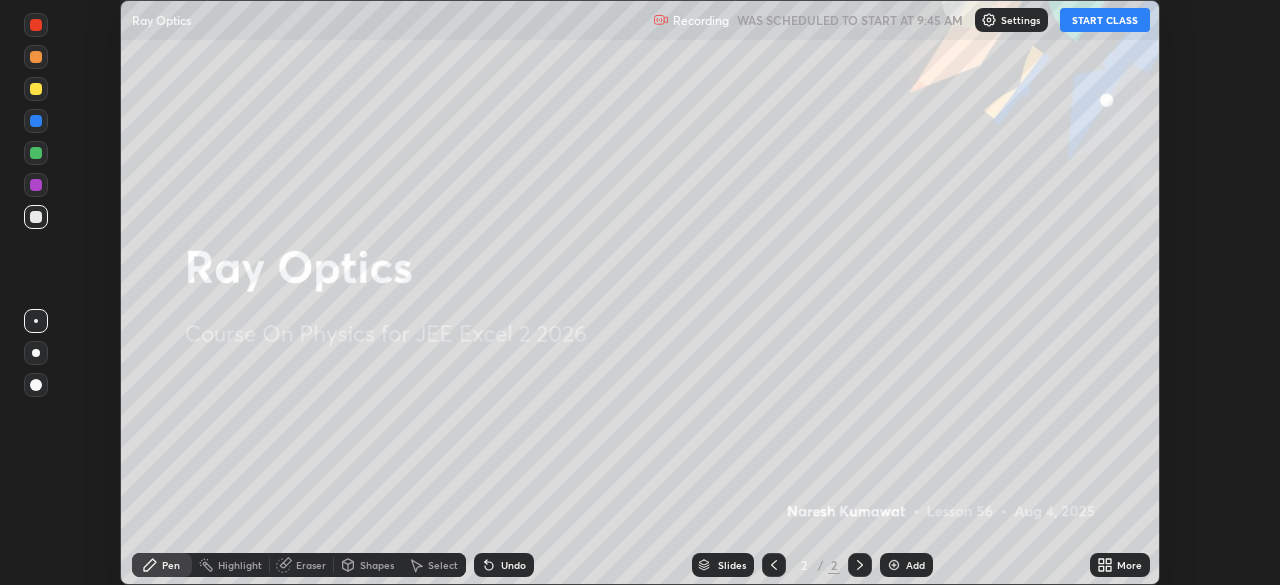 click on "Add" at bounding box center (906, 565) 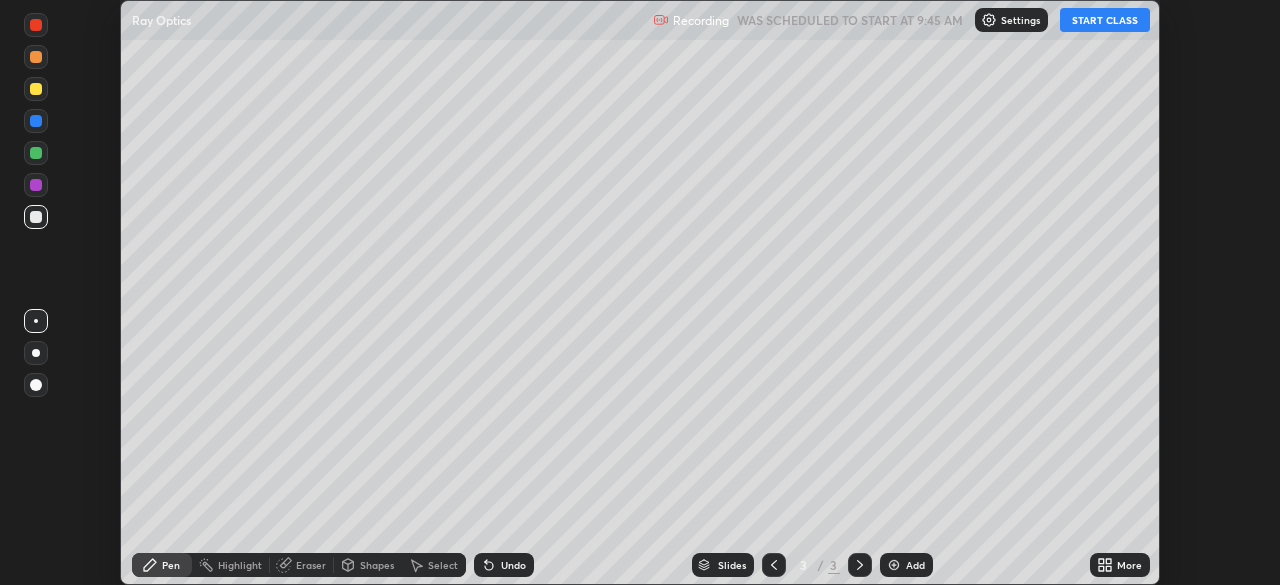 click on "More" at bounding box center [1120, 565] 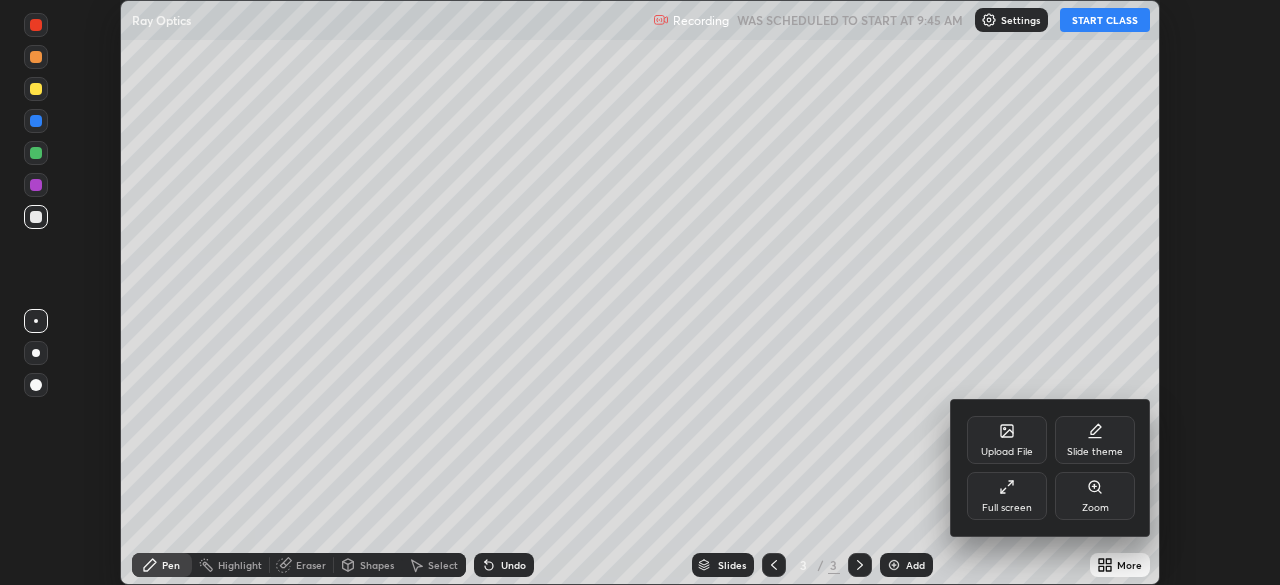 click on "Full screen" at bounding box center (1007, 508) 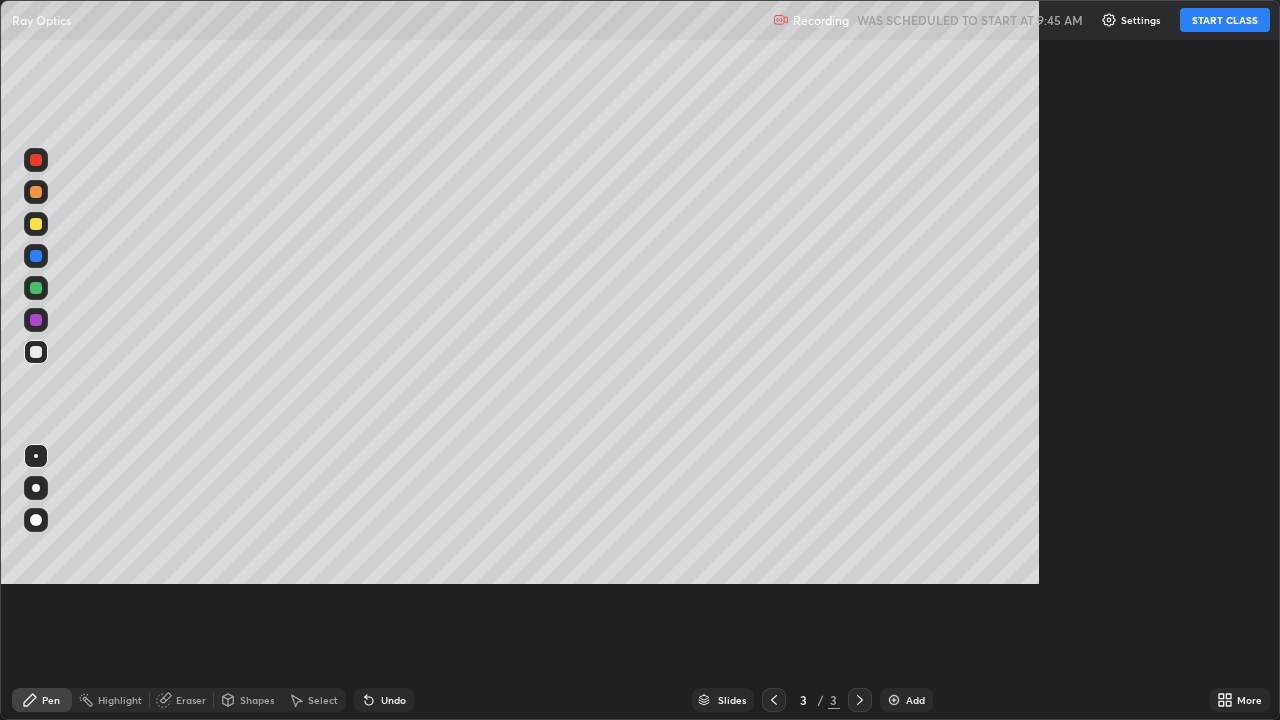 scroll, scrollTop: 99280, scrollLeft: 98720, axis: both 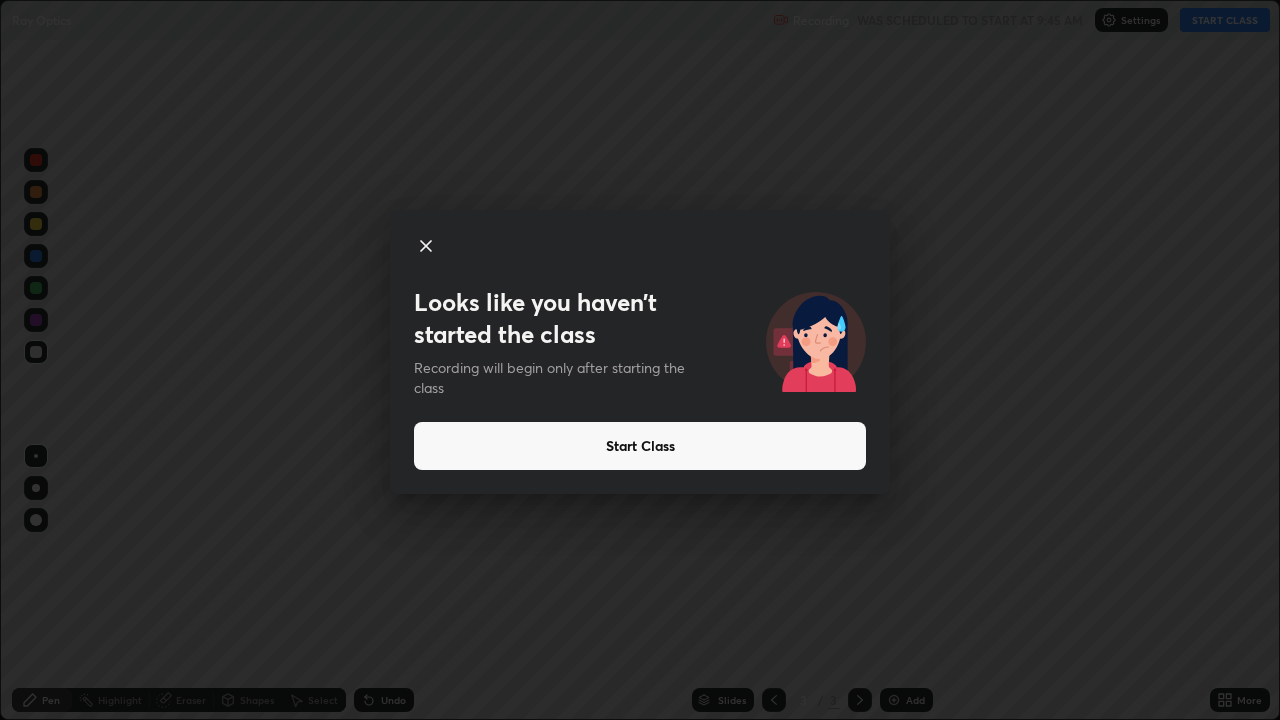 click on "Looks like you haven’t started the class Recording will begin only after starting the class Start Class" at bounding box center [640, 360] 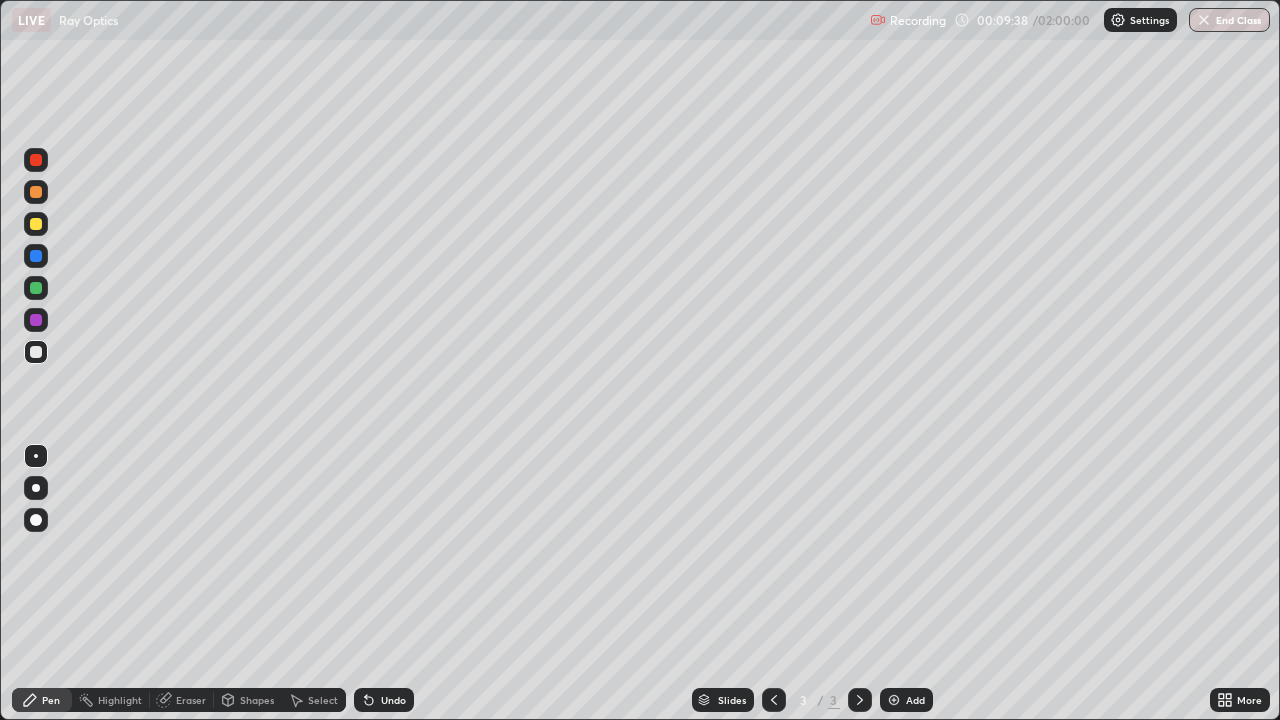 click on "Eraser" at bounding box center [191, 700] 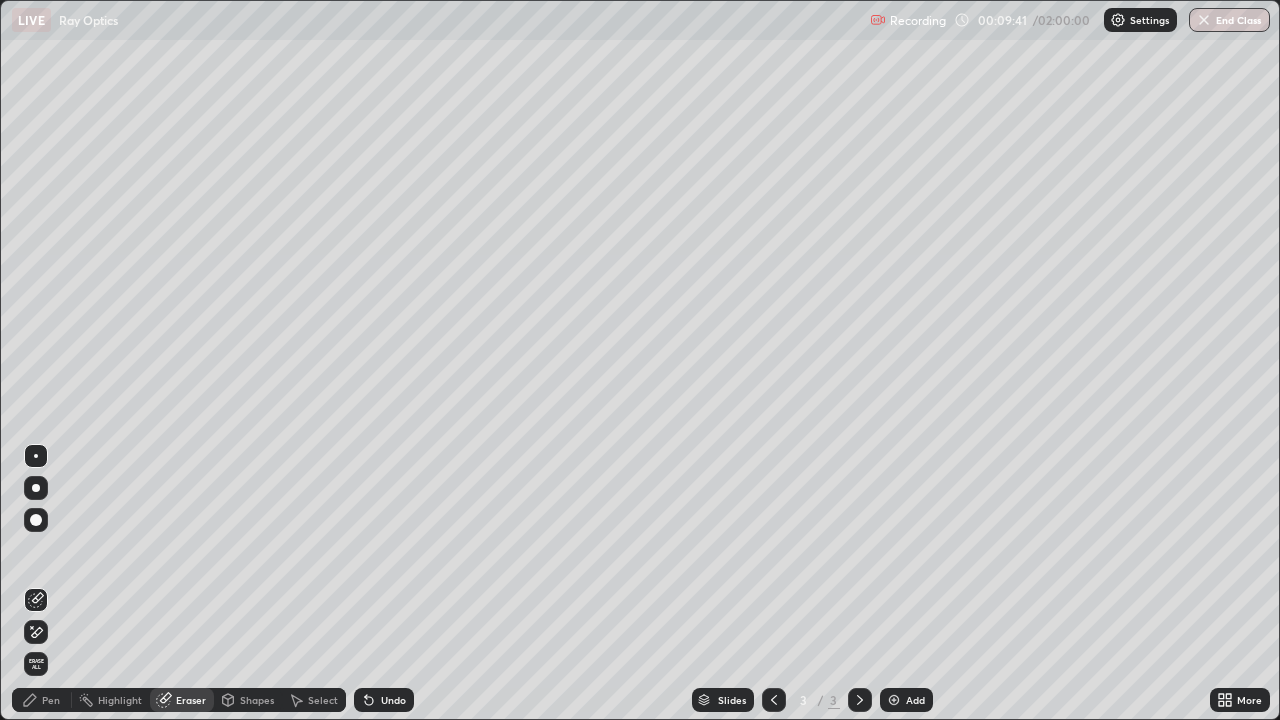 click 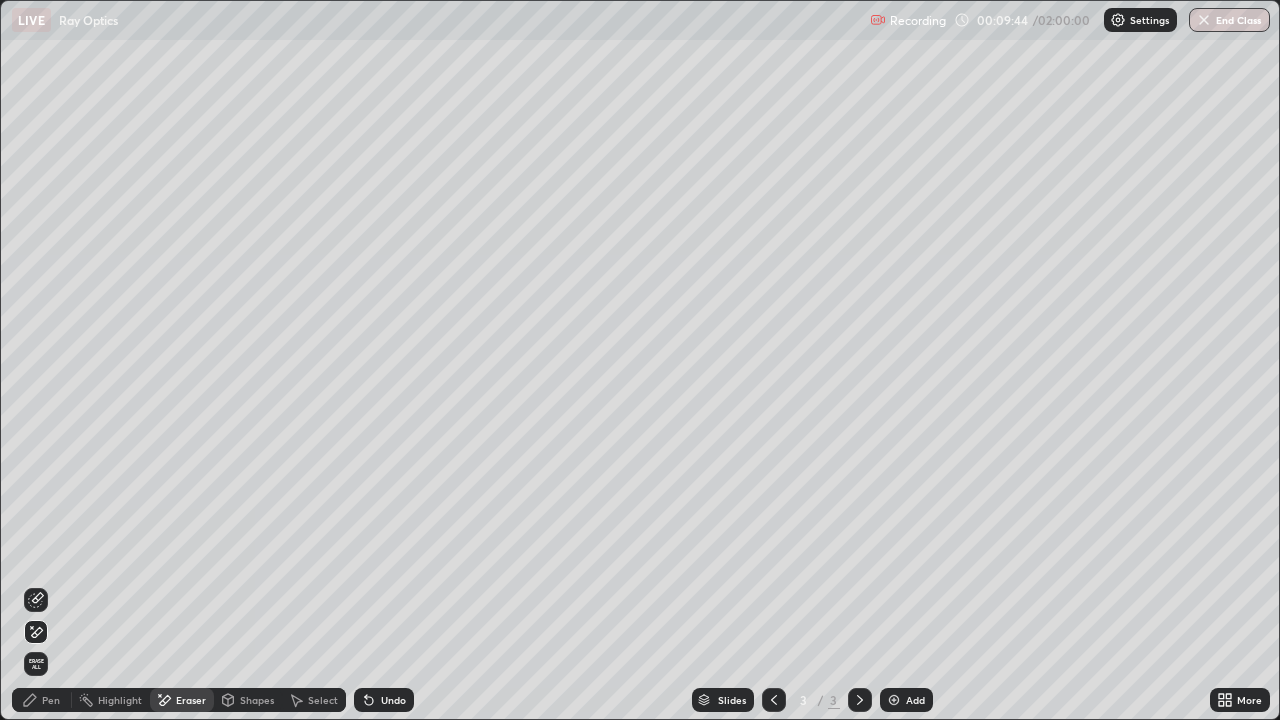 click on "Pen" at bounding box center (51, 700) 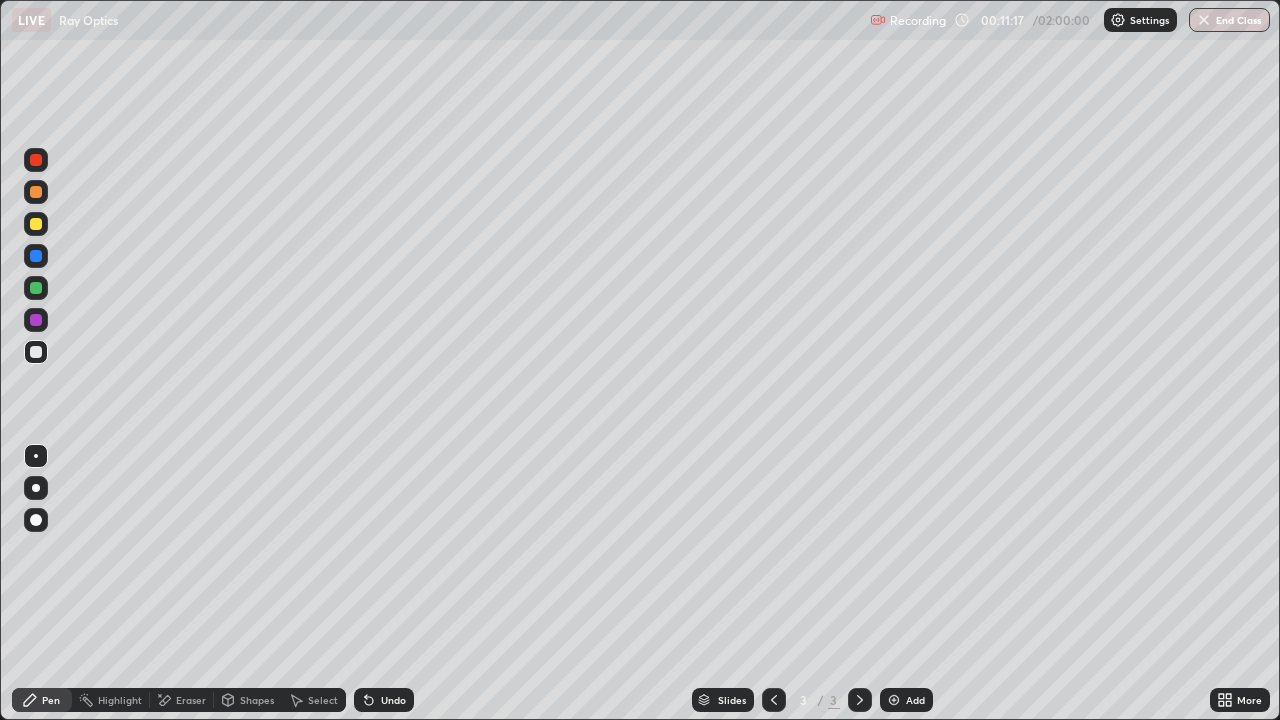 click on "Eraser" at bounding box center (191, 700) 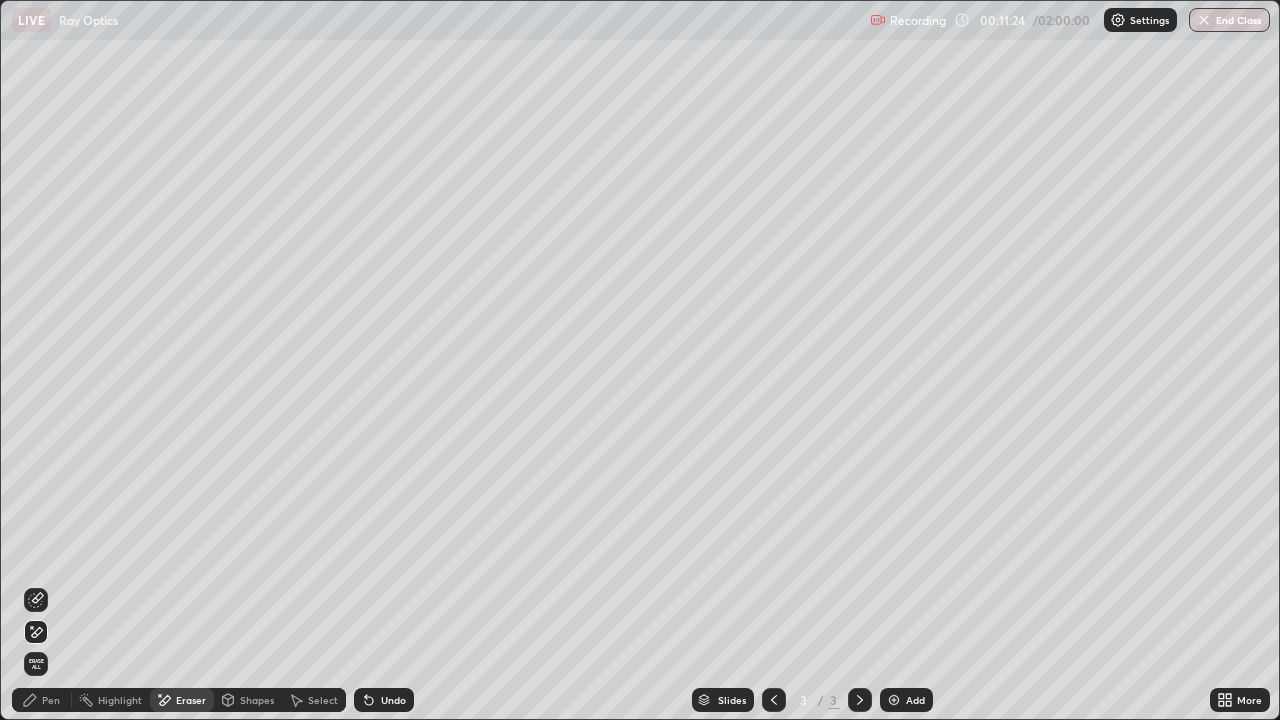 click on "Pen" at bounding box center [51, 700] 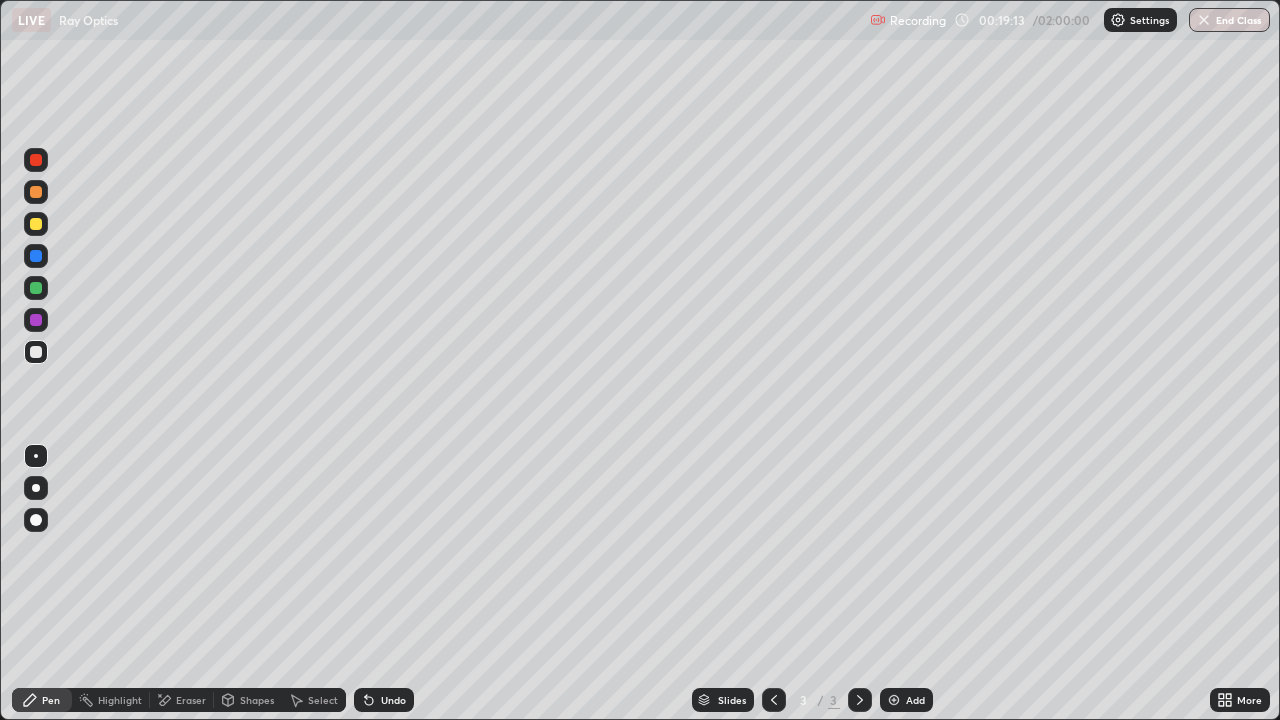 click on "Undo" at bounding box center (384, 700) 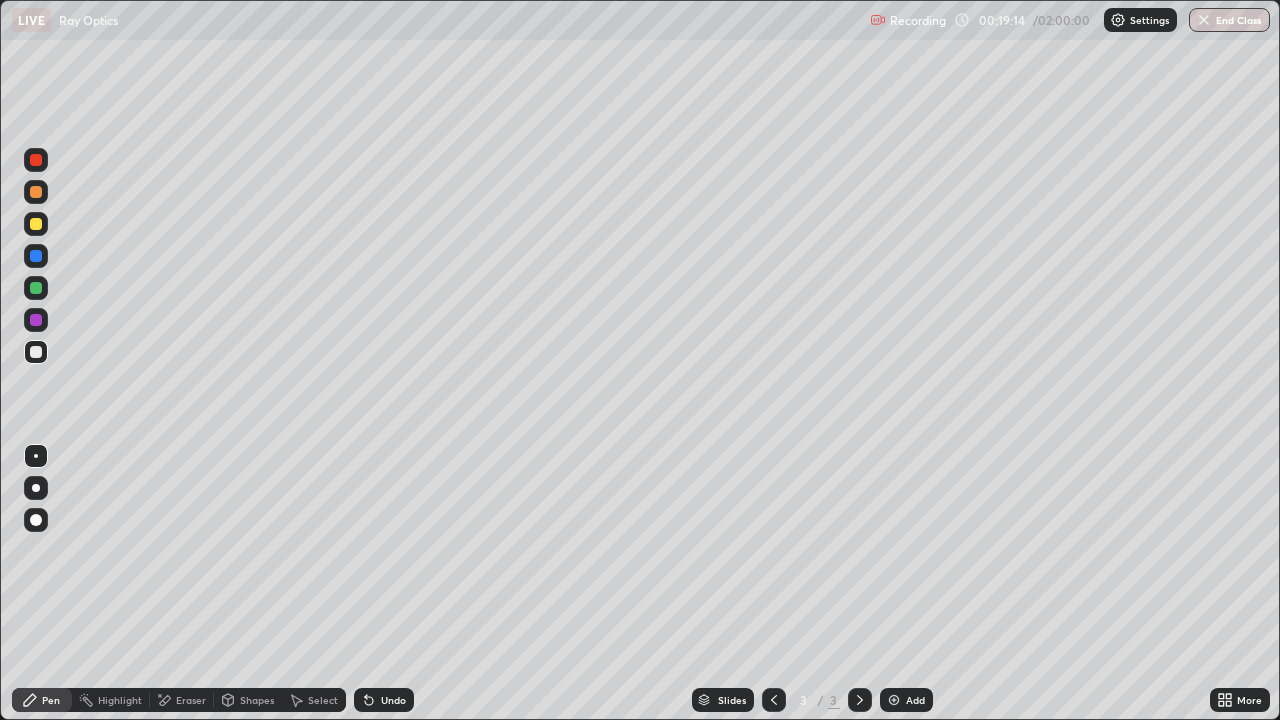 click on "Undo" at bounding box center [393, 700] 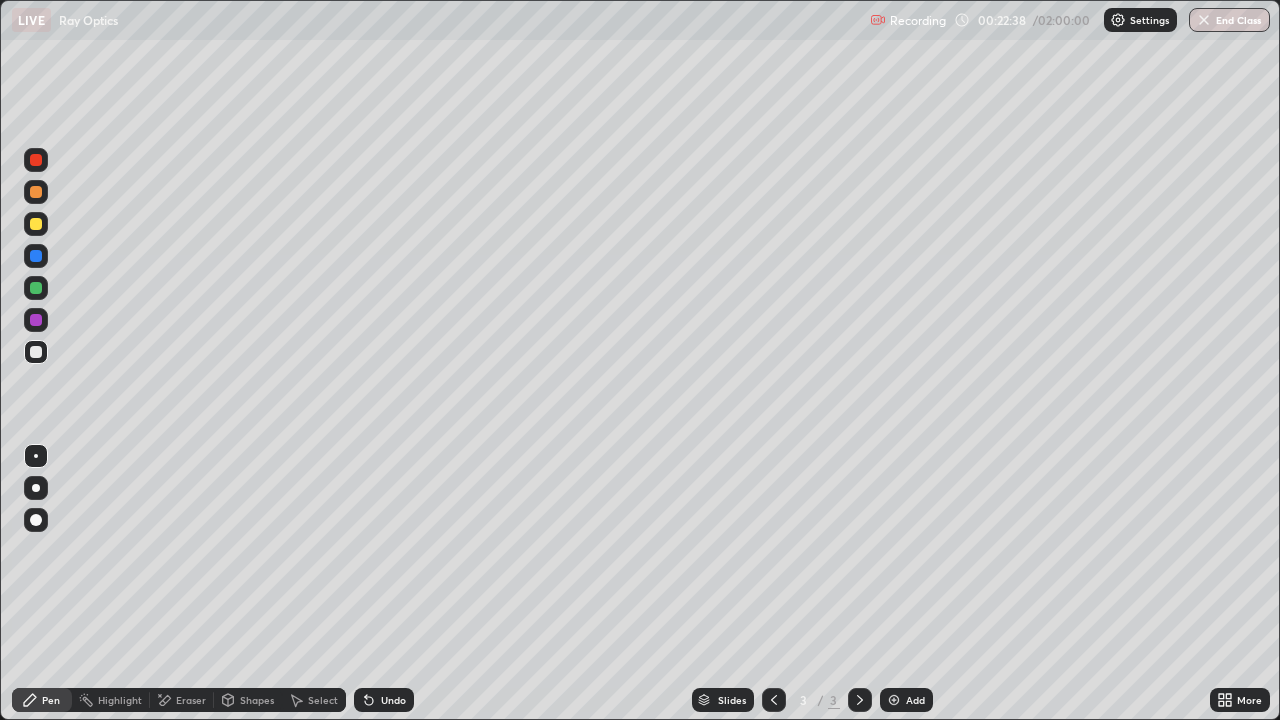 click on "Add" at bounding box center [915, 700] 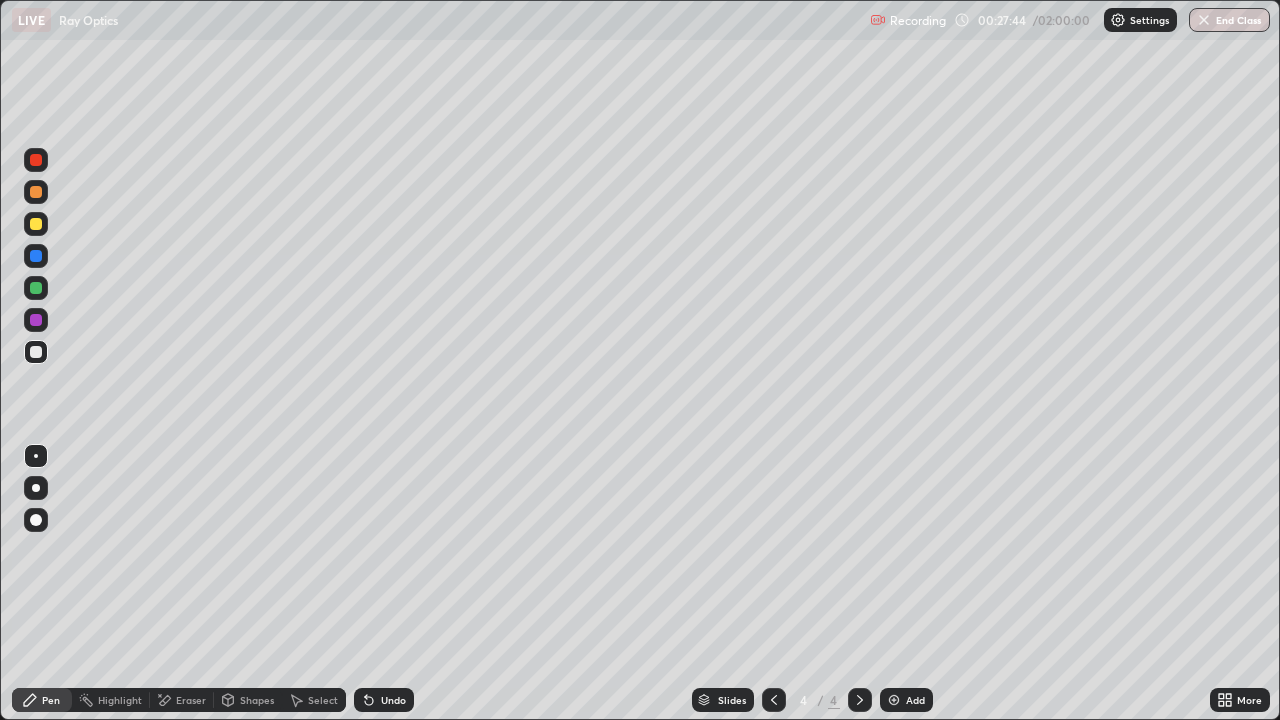 click on "Eraser" at bounding box center [191, 700] 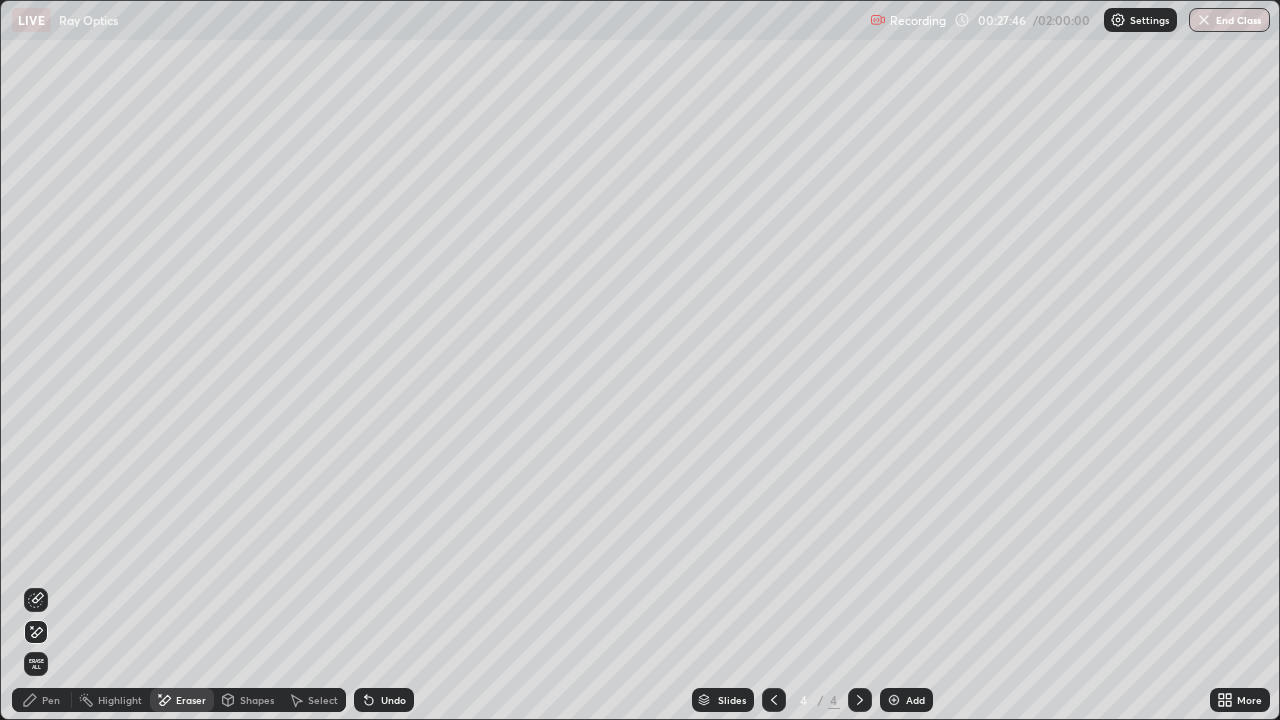 click on "Pen" at bounding box center (51, 700) 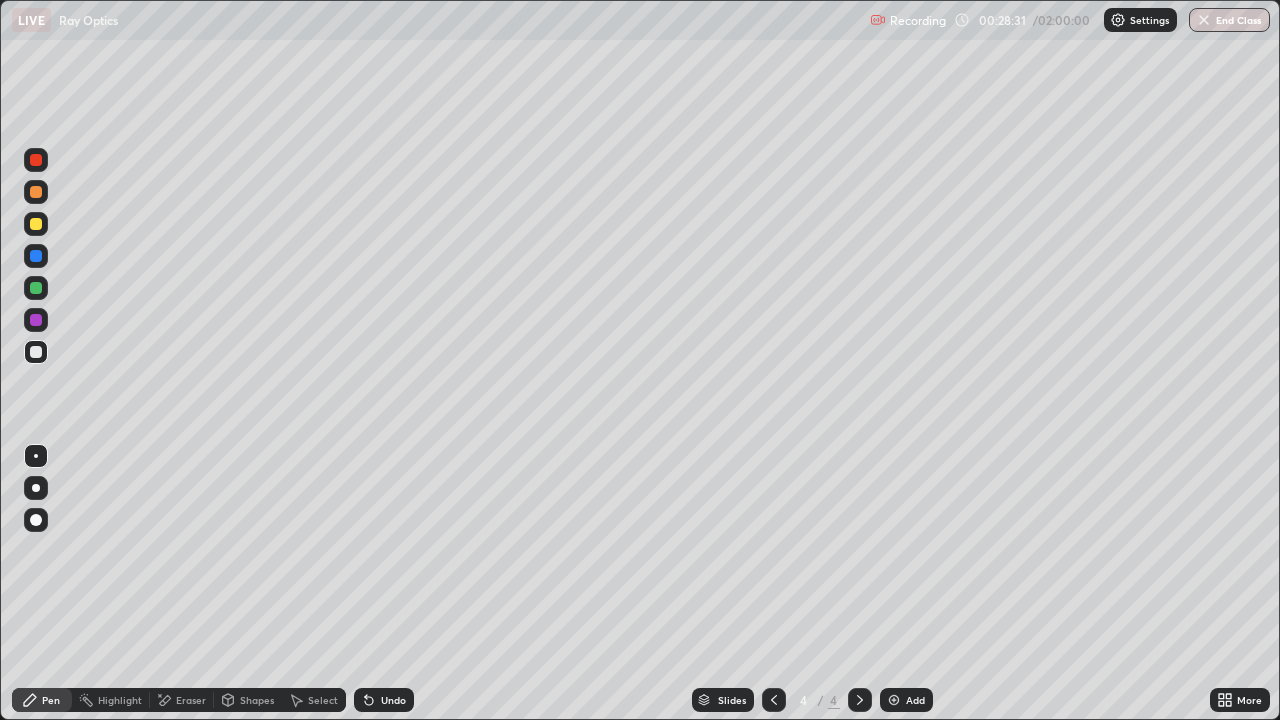 click on "Undo" at bounding box center (393, 700) 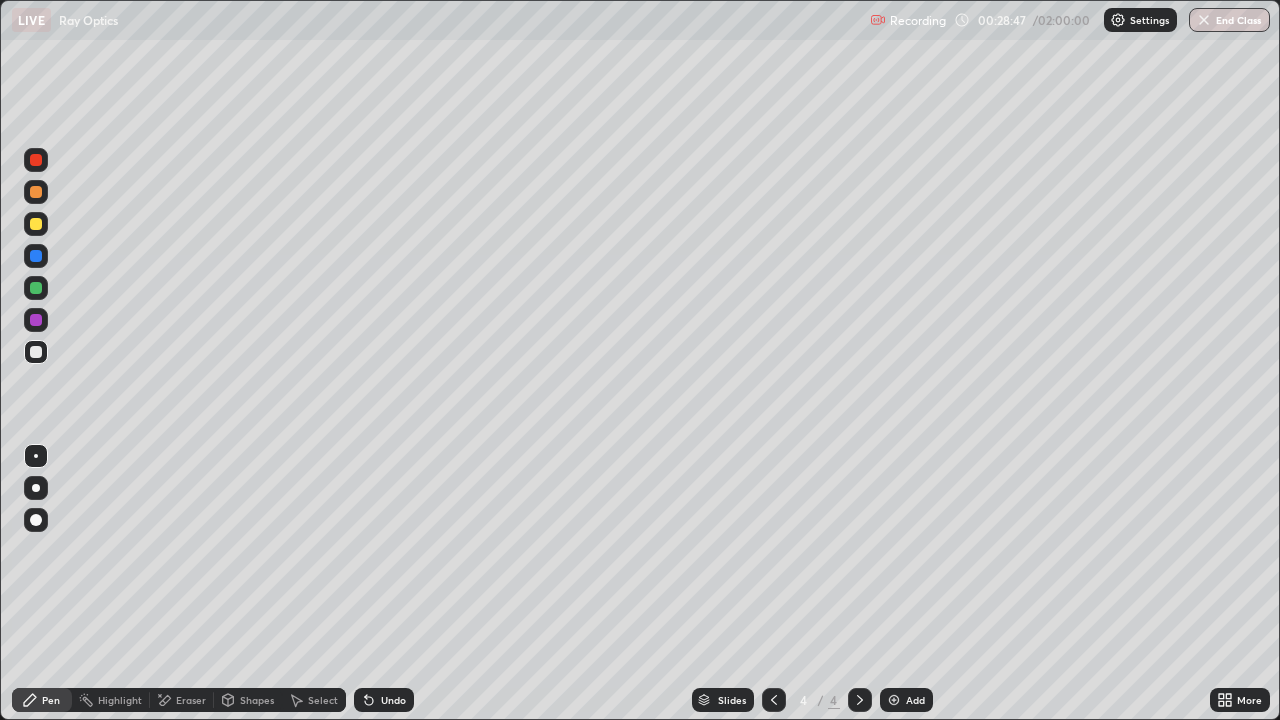 click on "Undo" at bounding box center (393, 700) 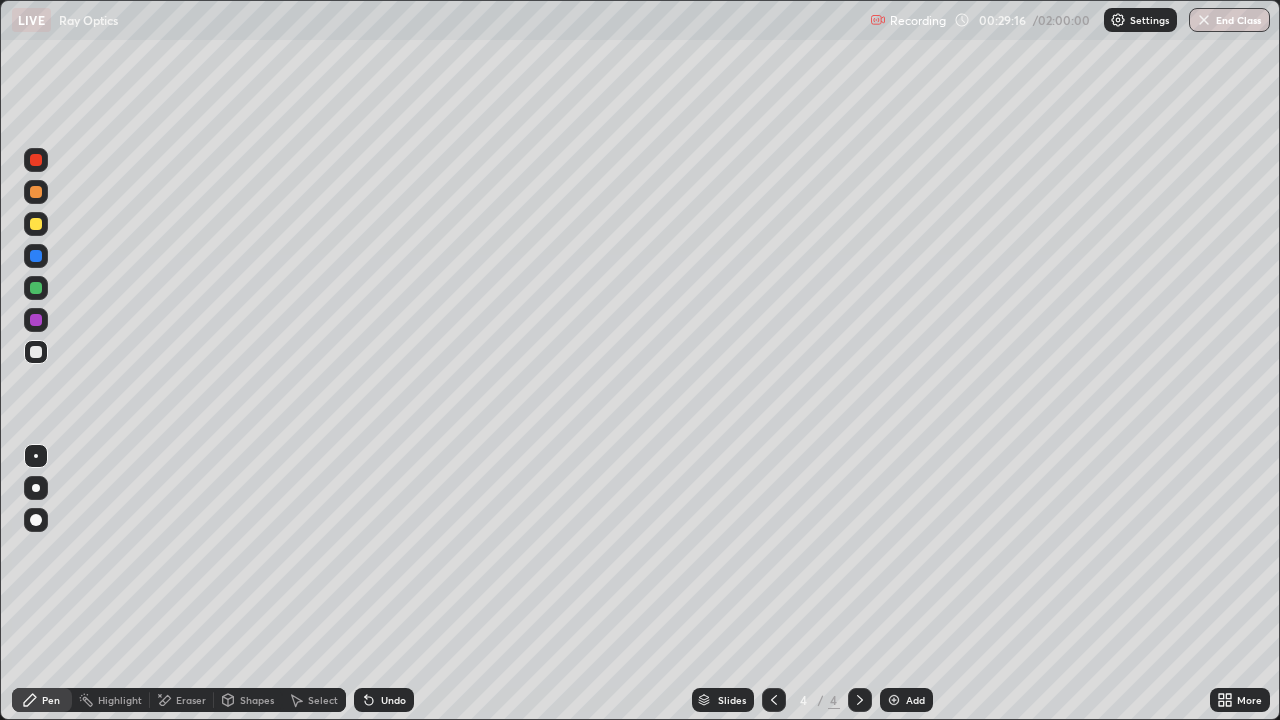 click on "Undo" at bounding box center (393, 700) 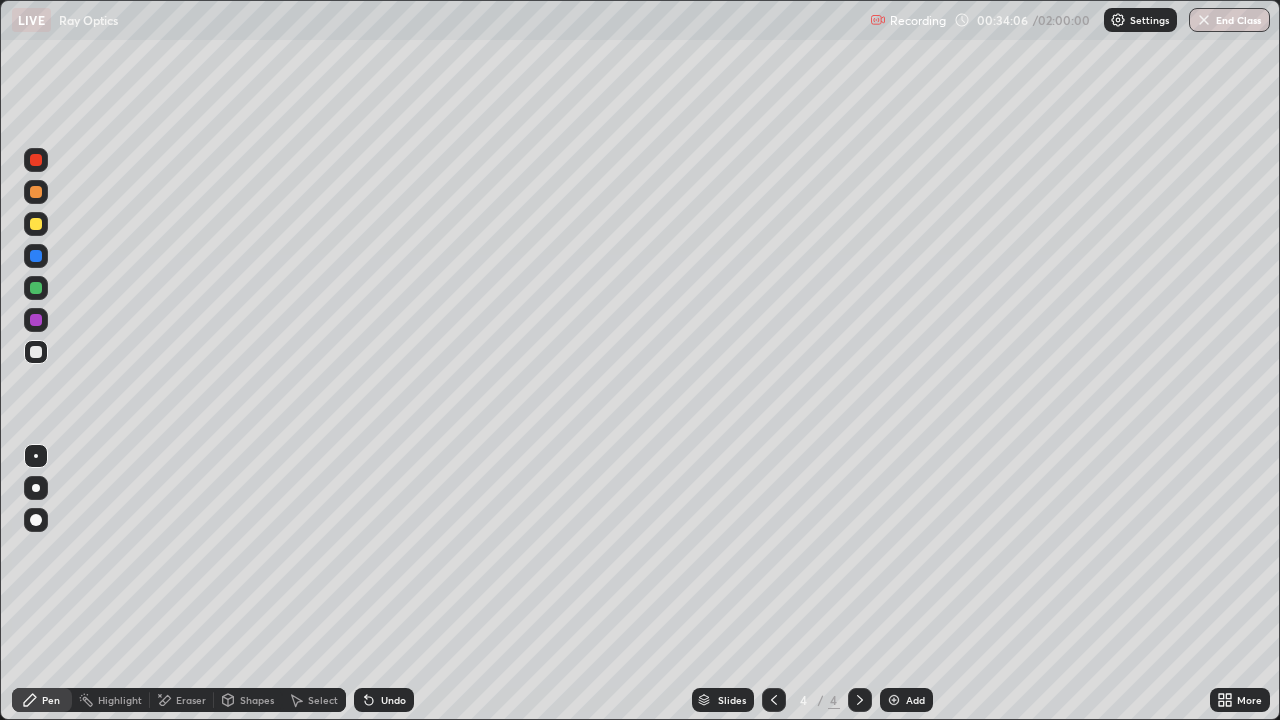 click on "Add" at bounding box center [906, 700] 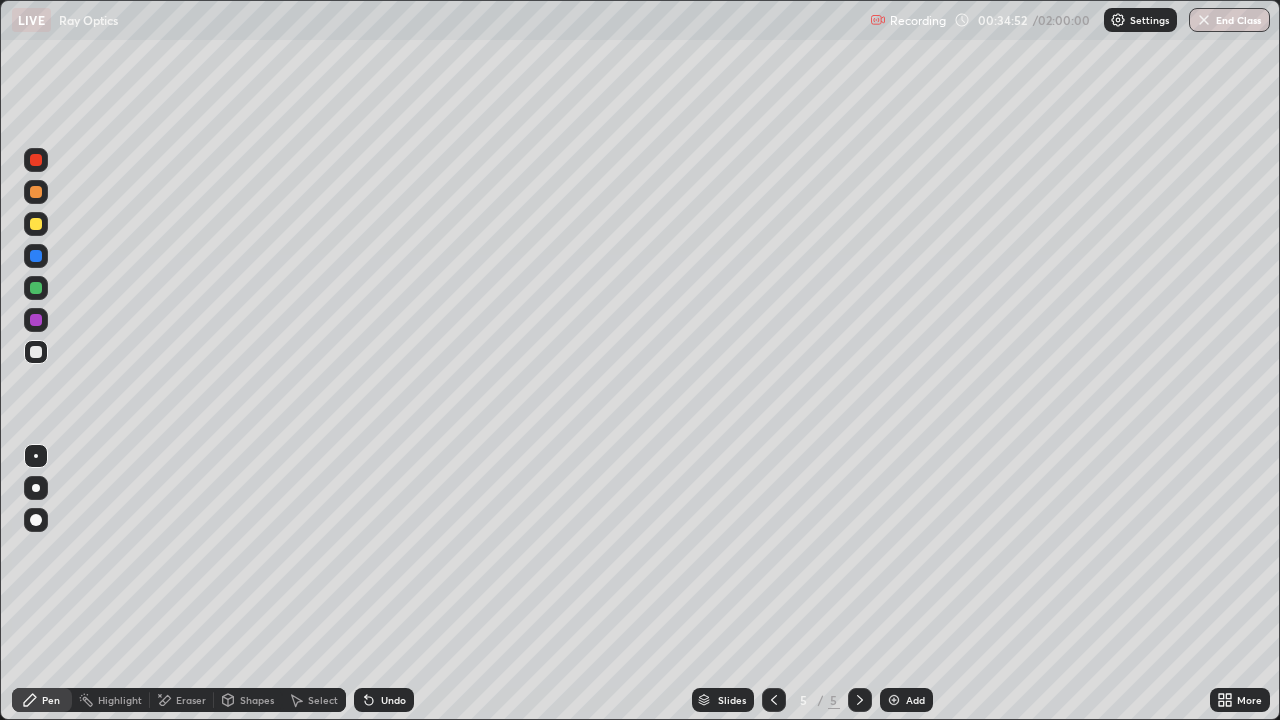 click on "Eraser" at bounding box center [191, 700] 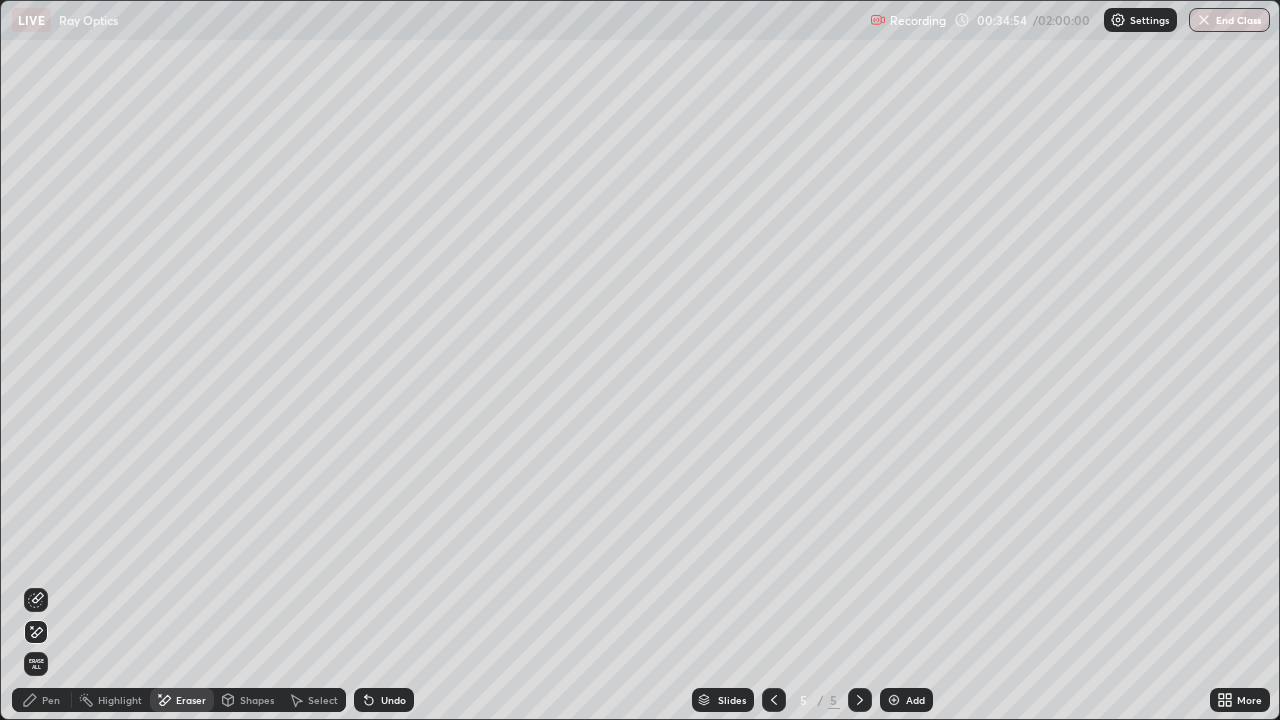 click on "Pen" at bounding box center [51, 700] 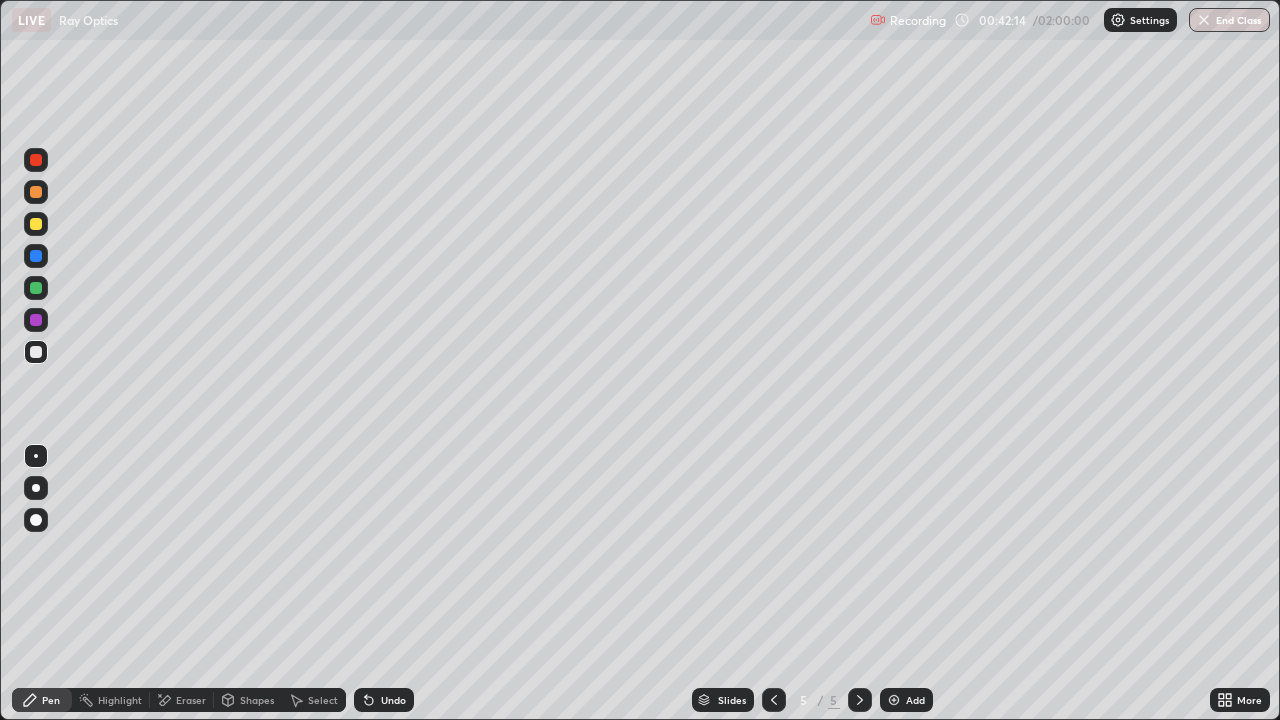 click on "Add" at bounding box center (915, 700) 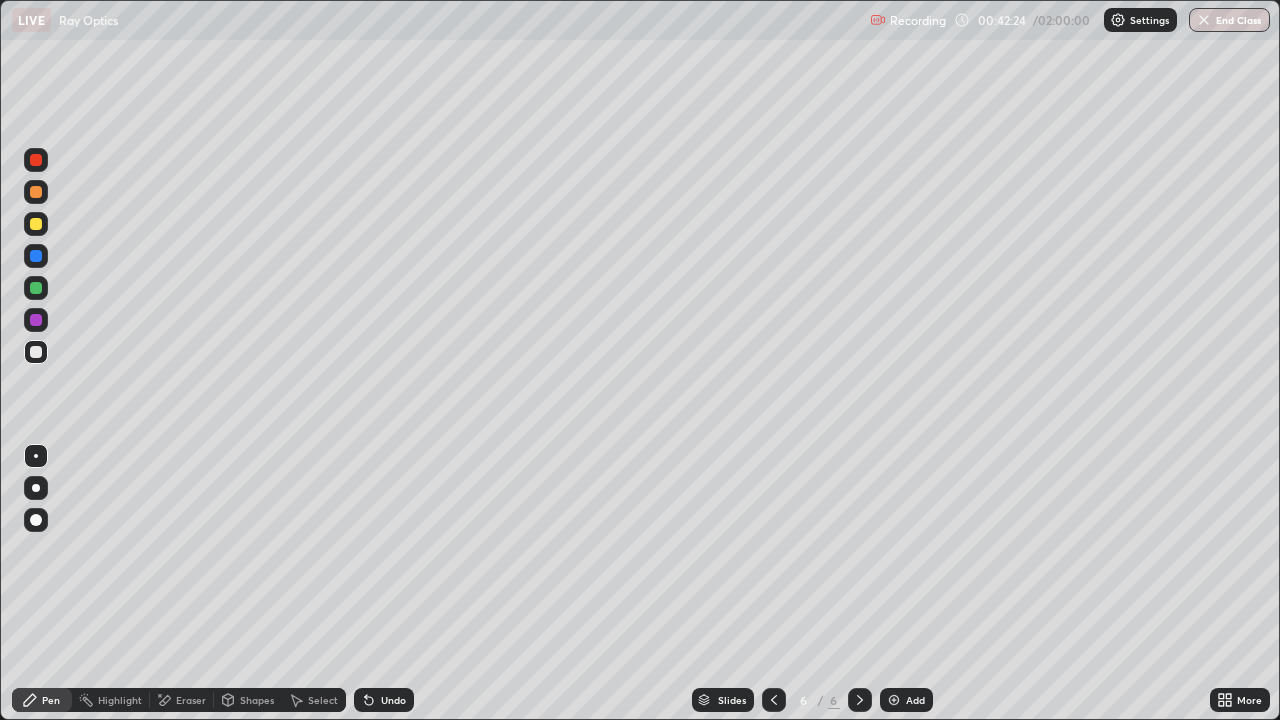click 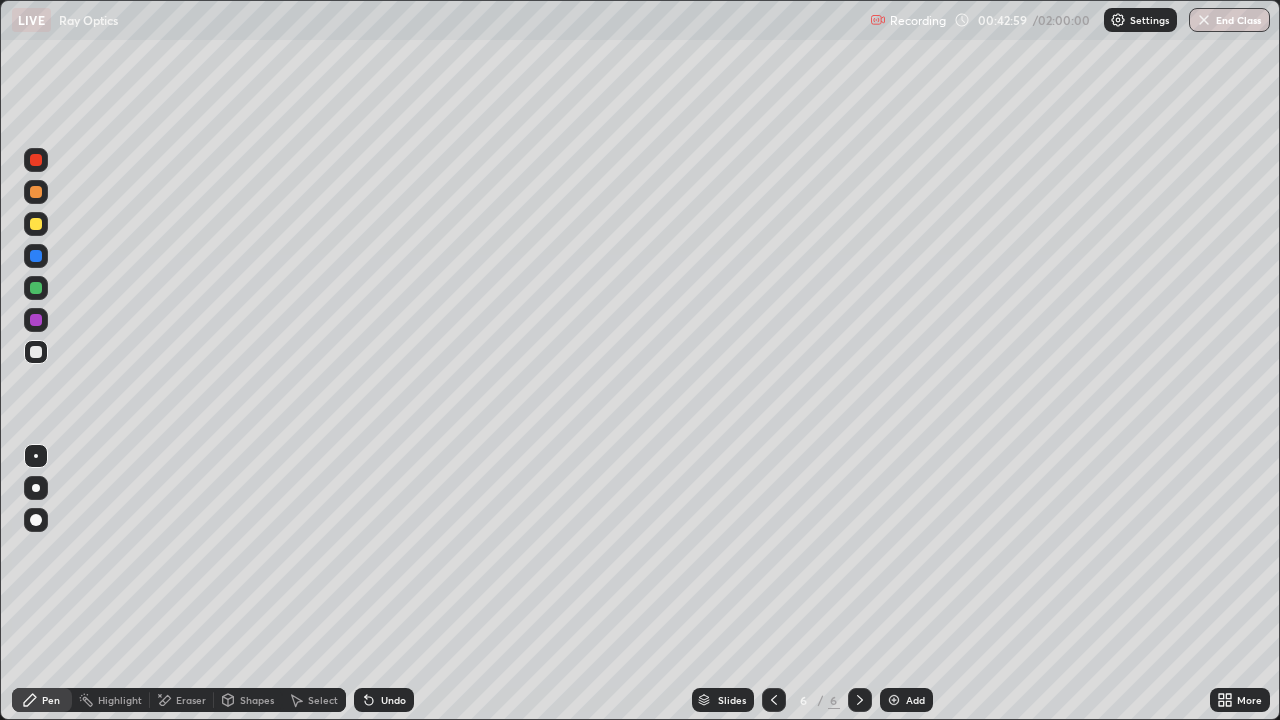 click on "Undo" at bounding box center [393, 700] 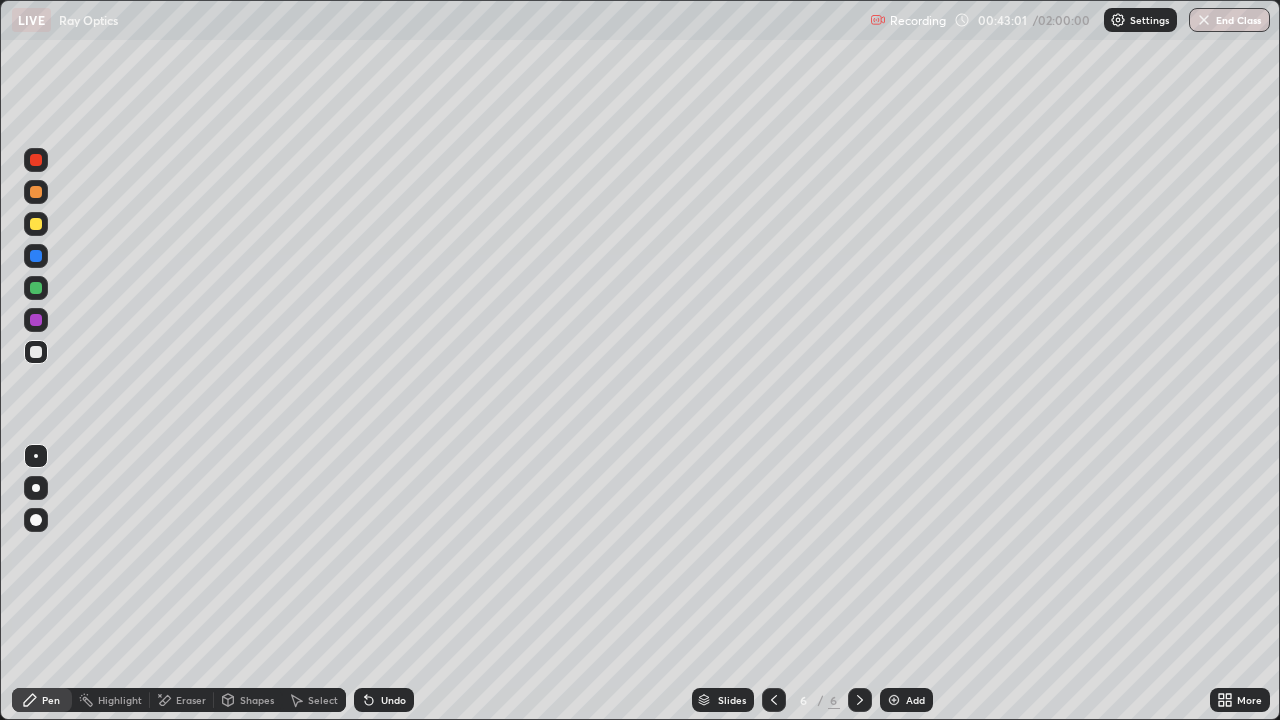 click on "Undo" at bounding box center (384, 700) 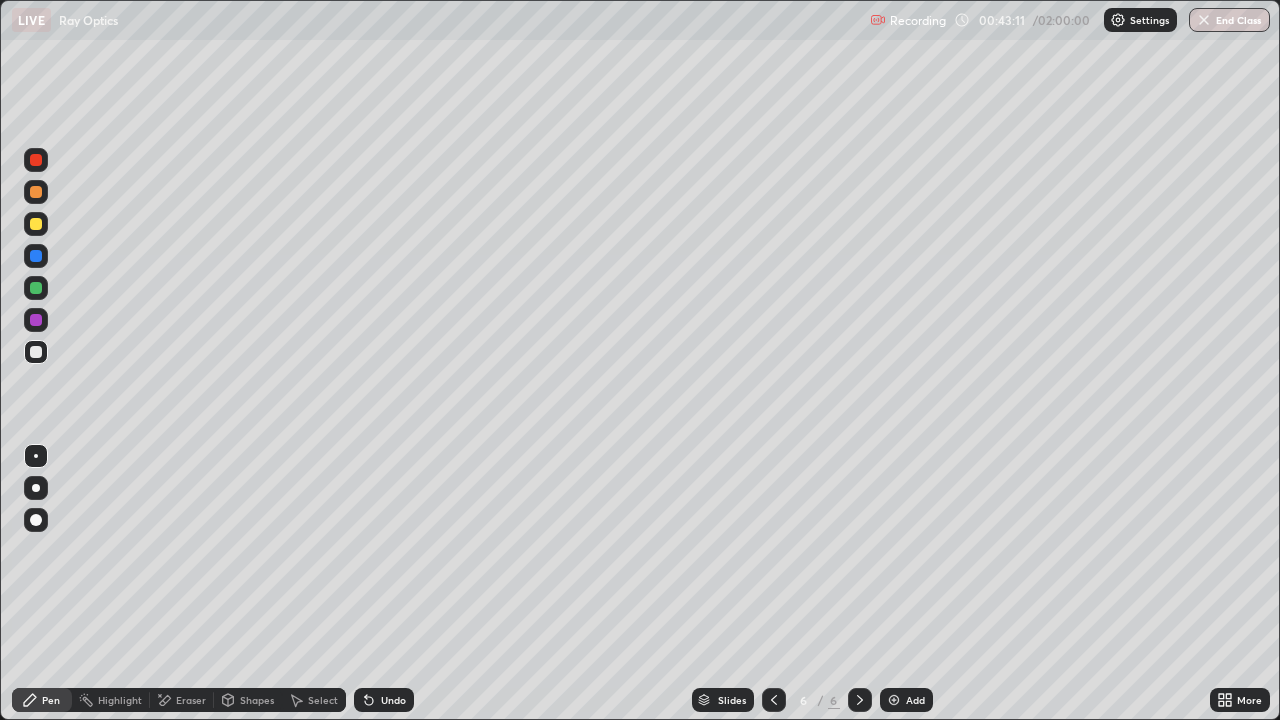 click on "Undo" at bounding box center (384, 700) 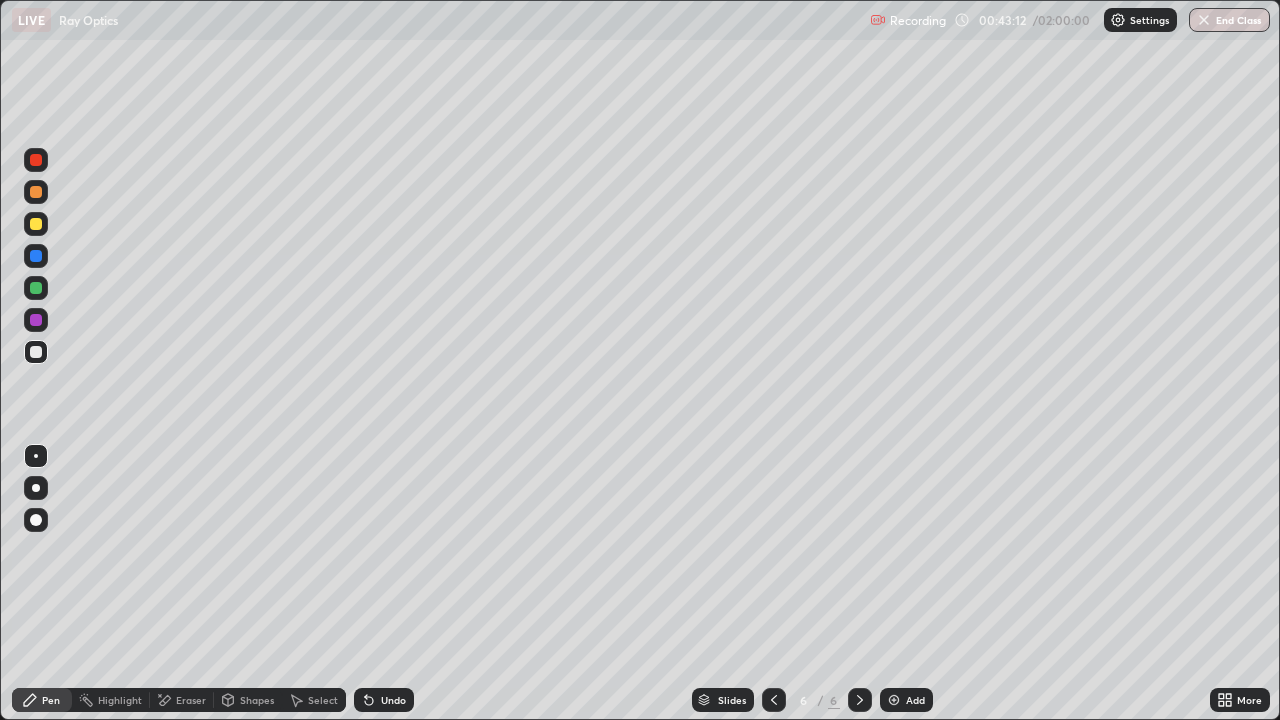 click on "Undo" at bounding box center (384, 700) 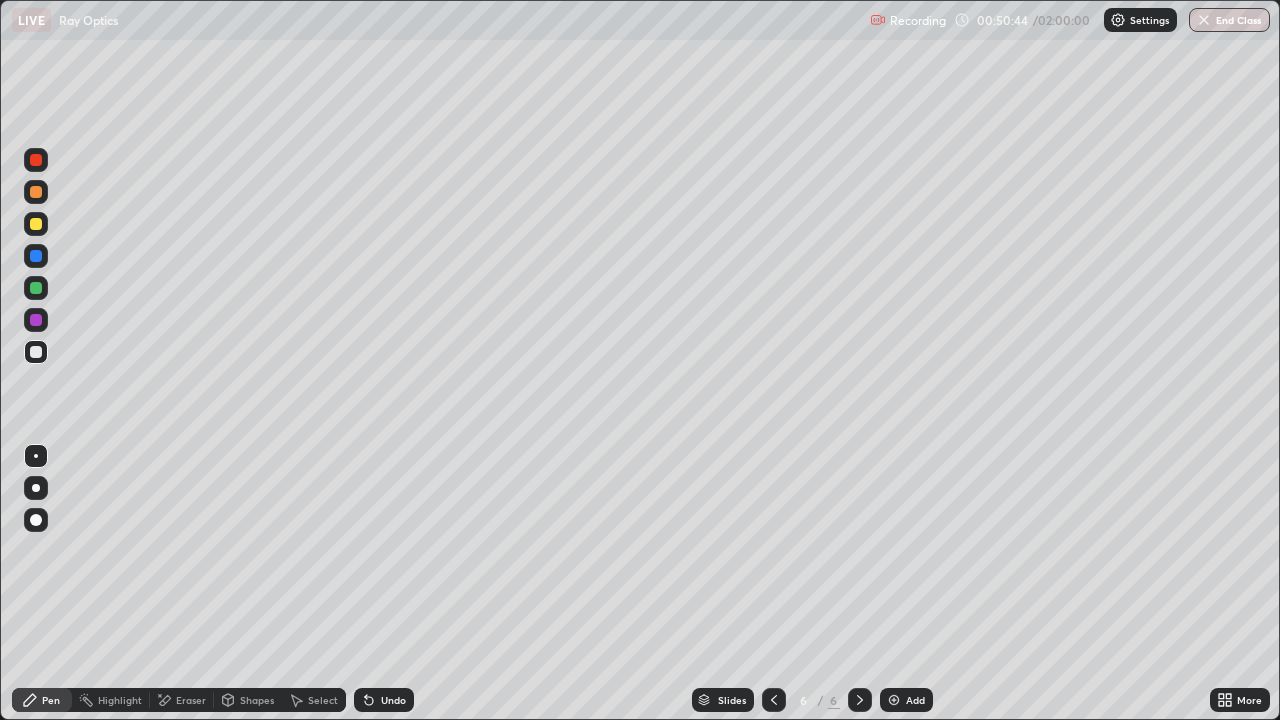 click on "Add" at bounding box center [915, 700] 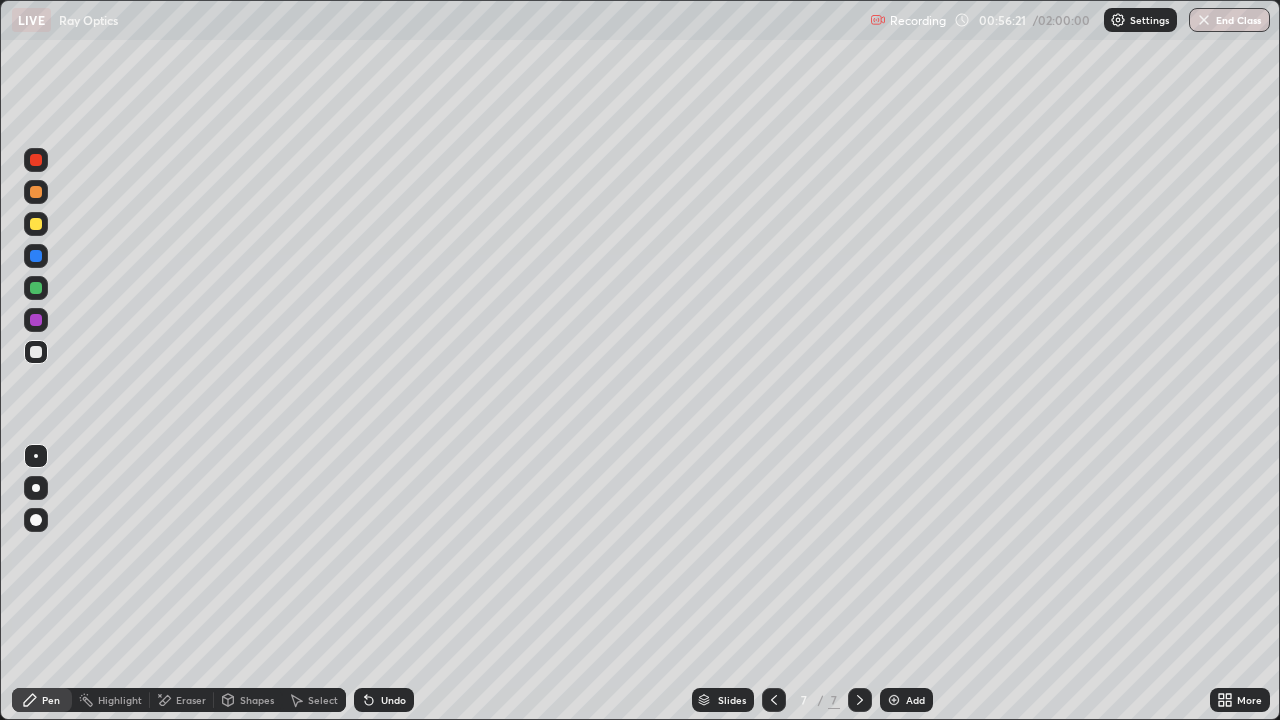 click on "Add" at bounding box center [906, 700] 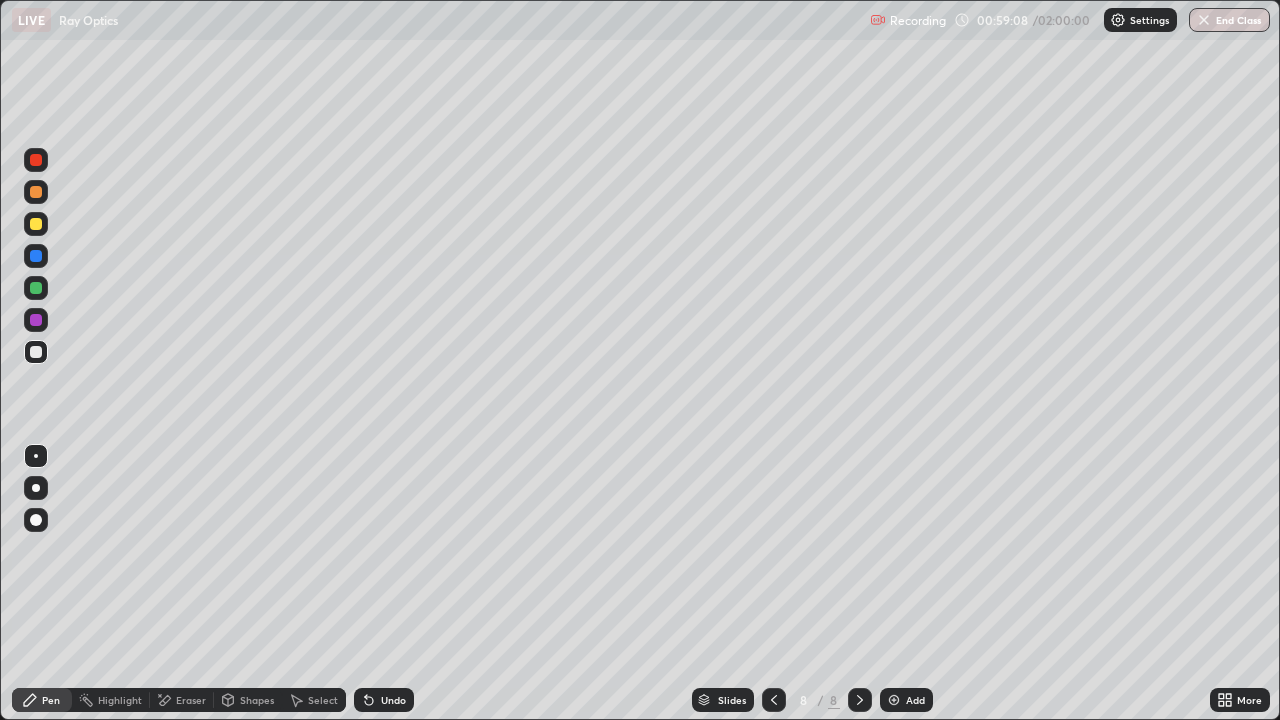 click 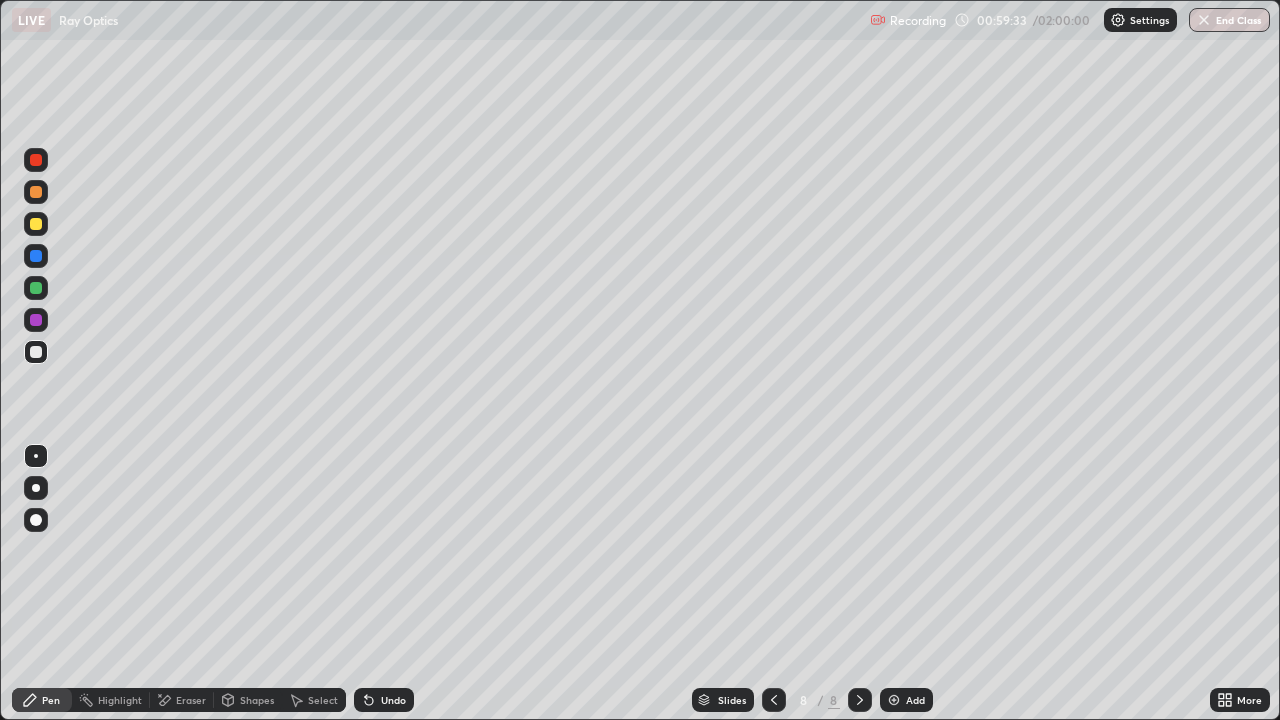 click on "Undo" at bounding box center (384, 700) 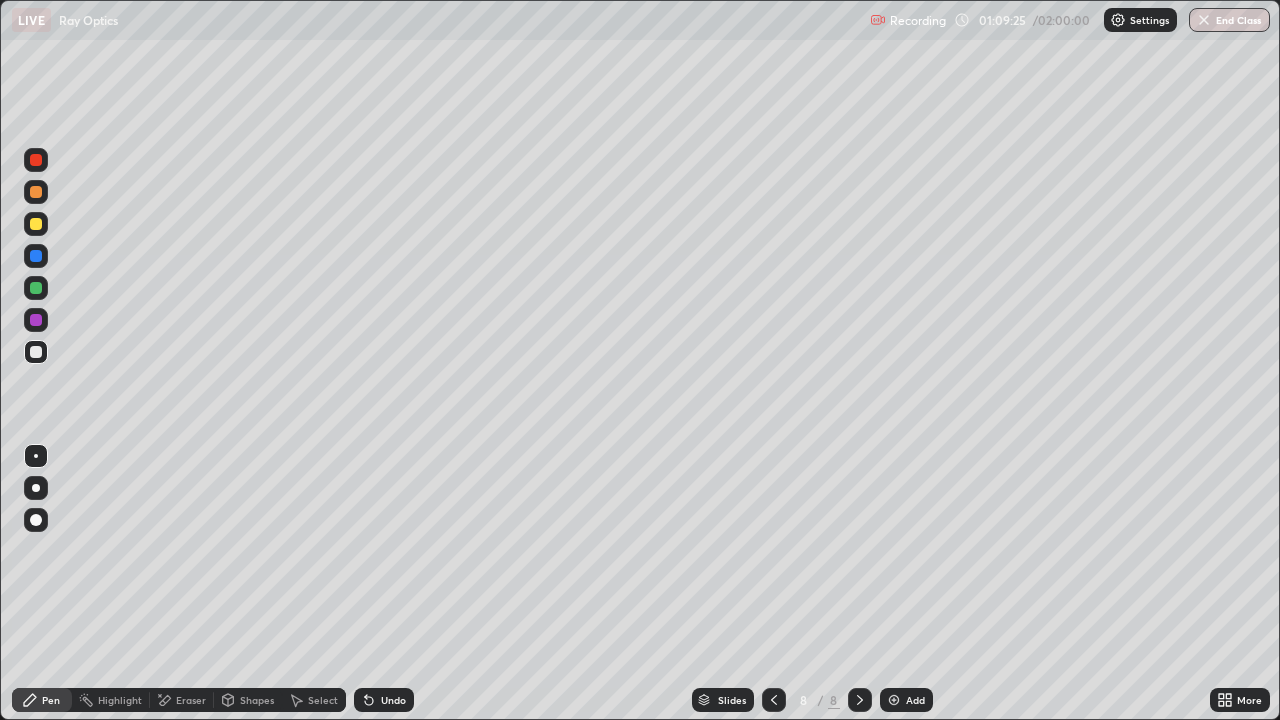 click 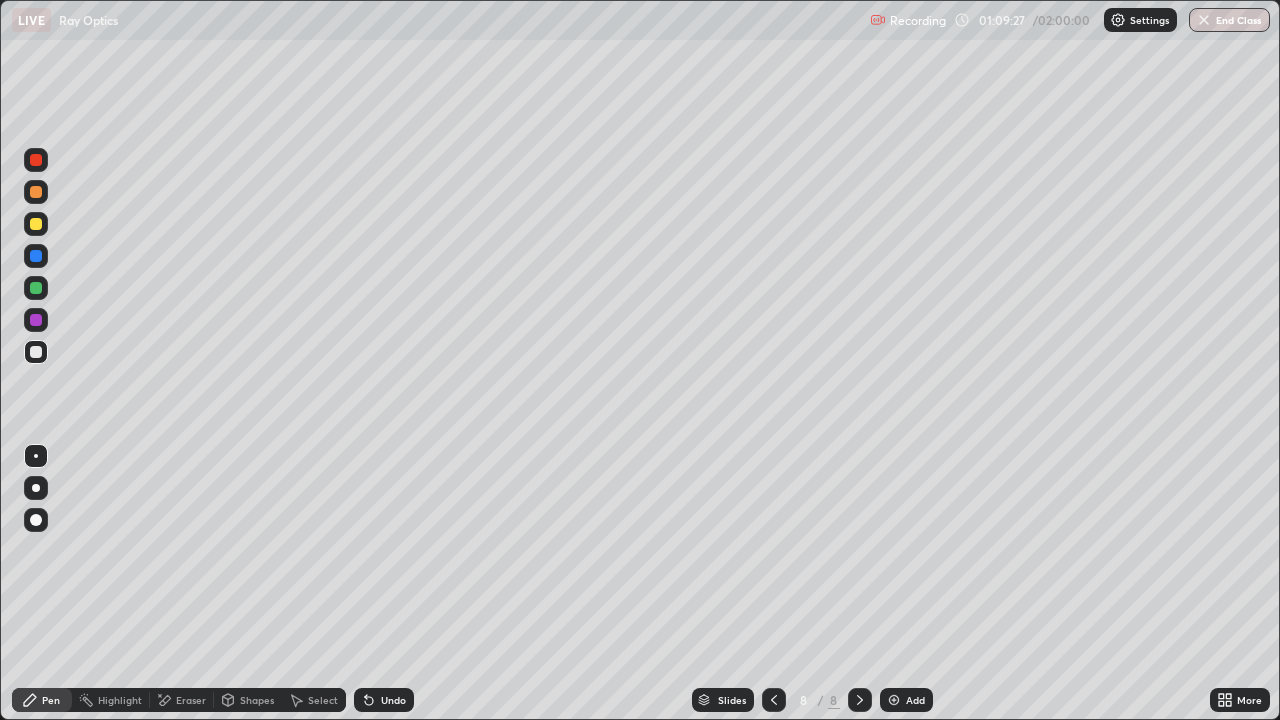 click on "Undo" at bounding box center (393, 700) 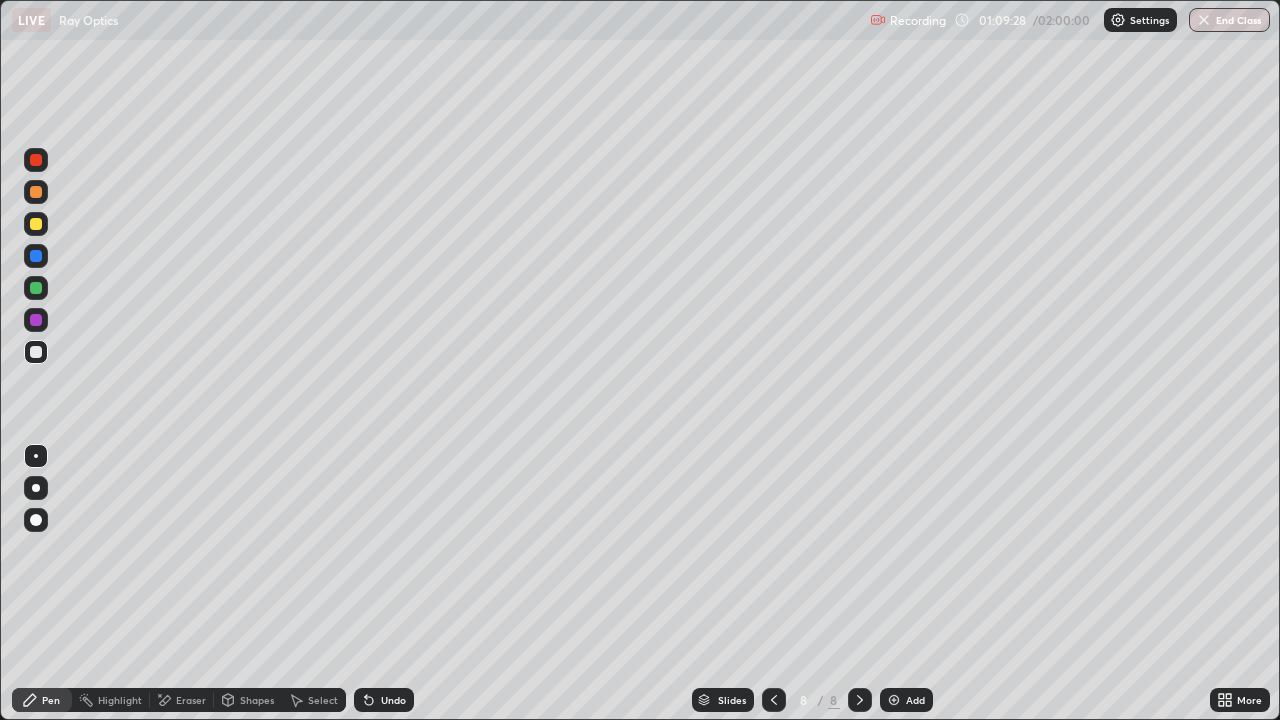 click on "Undo" at bounding box center [384, 700] 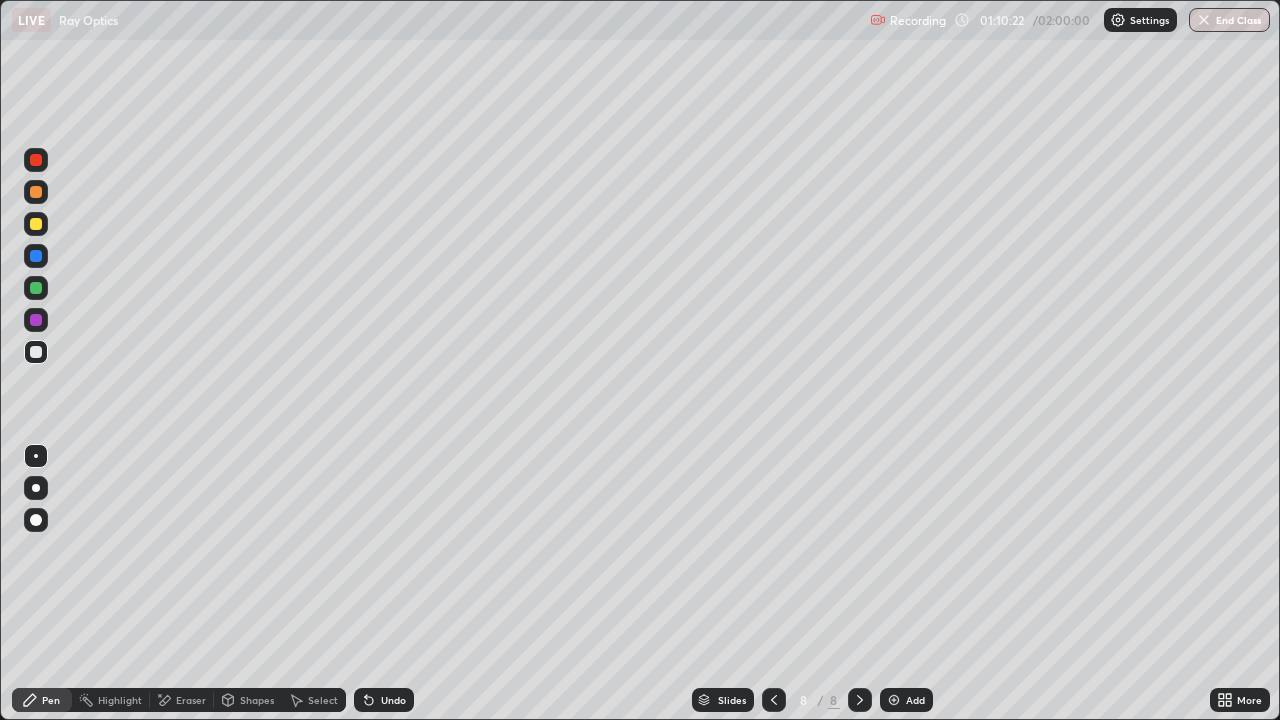 click at bounding box center [894, 700] 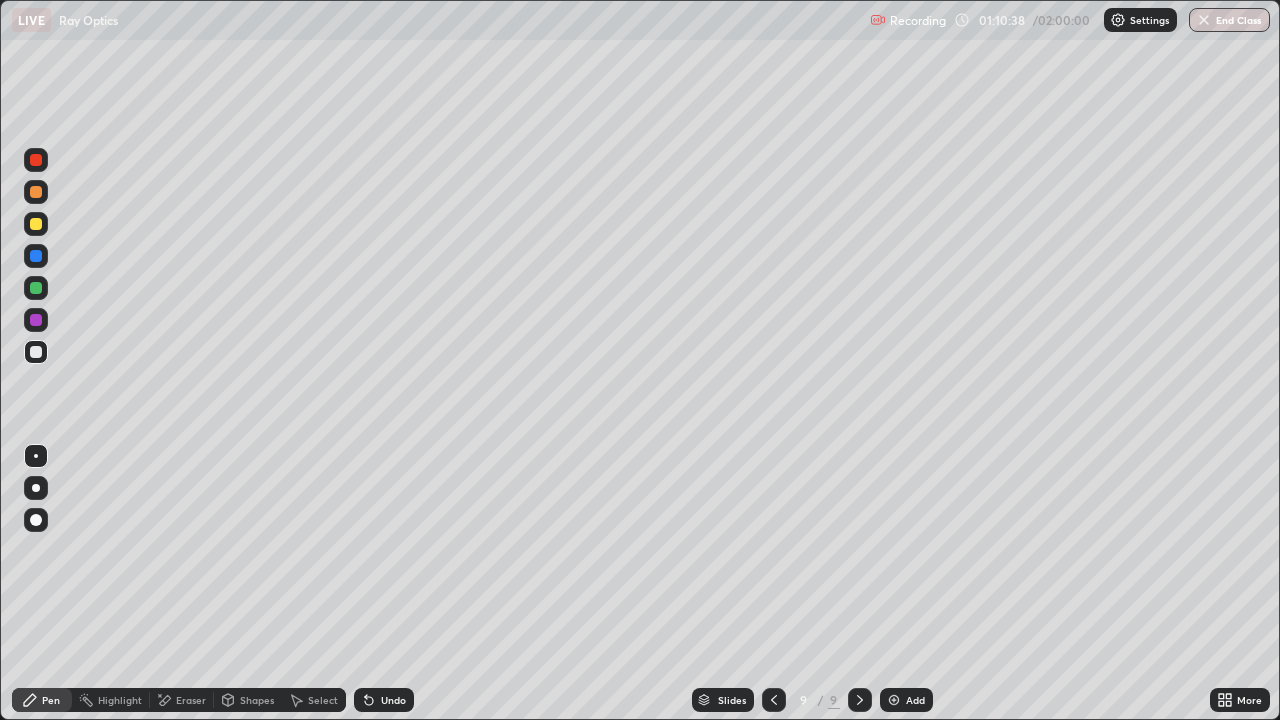 click on "Undo" at bounding box center [393, 700] 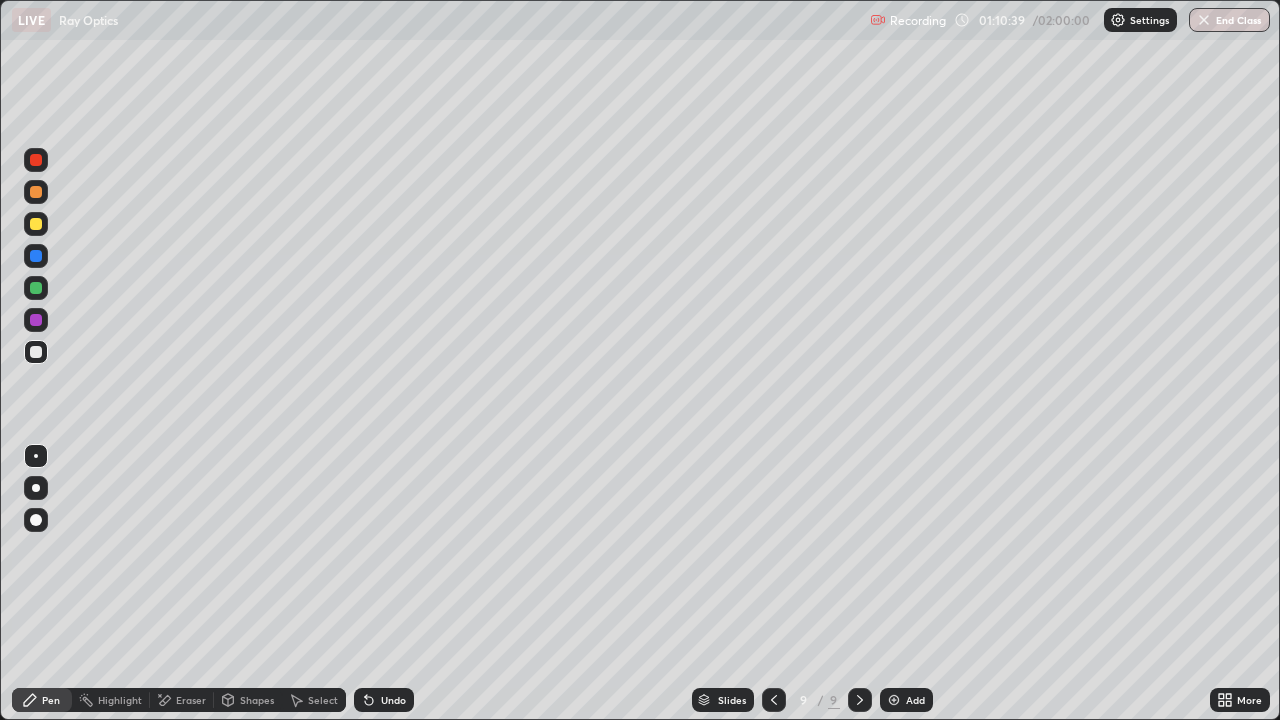 click on "Undo" at bounding box center [384, 700] 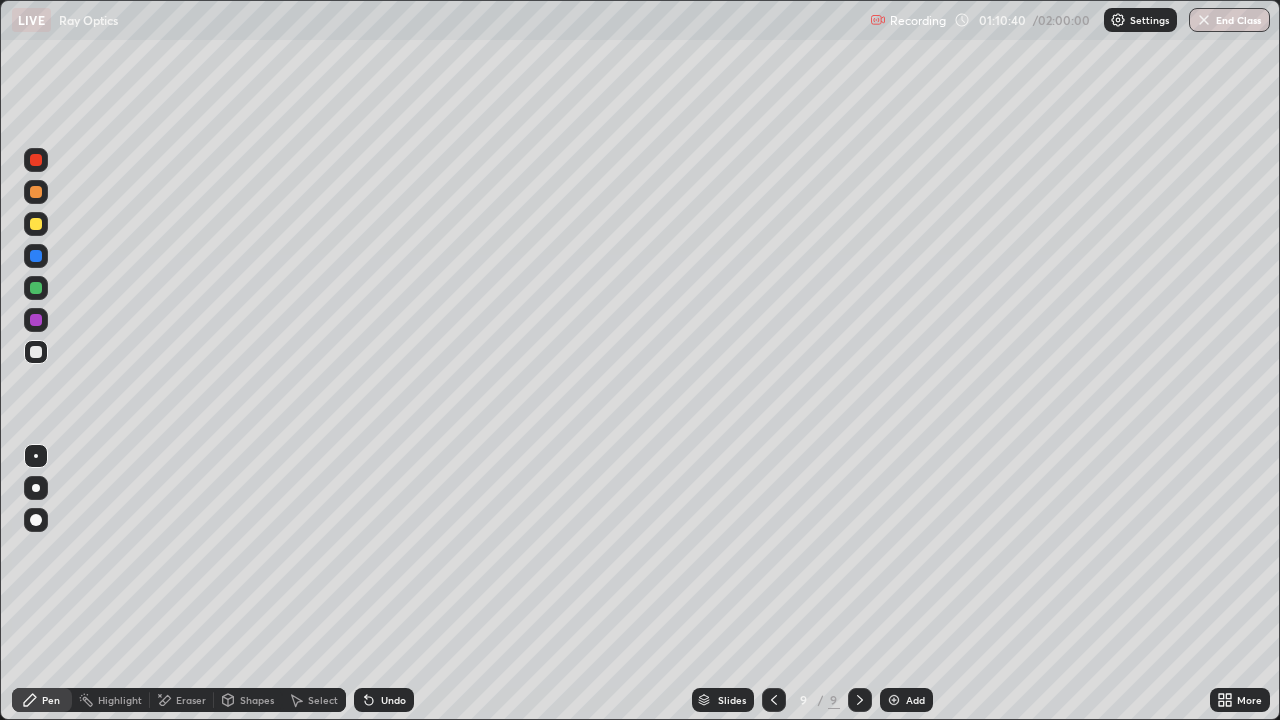 click on "Undo" at bounding box center (393, 700) 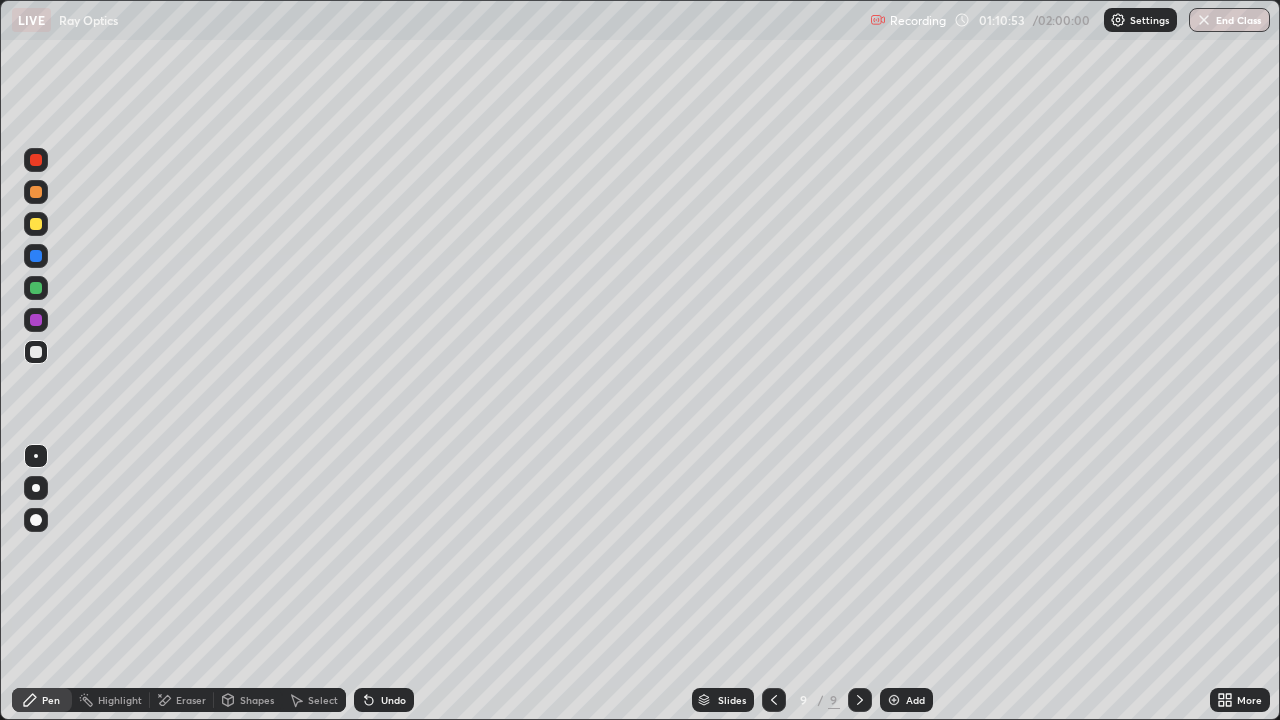 click 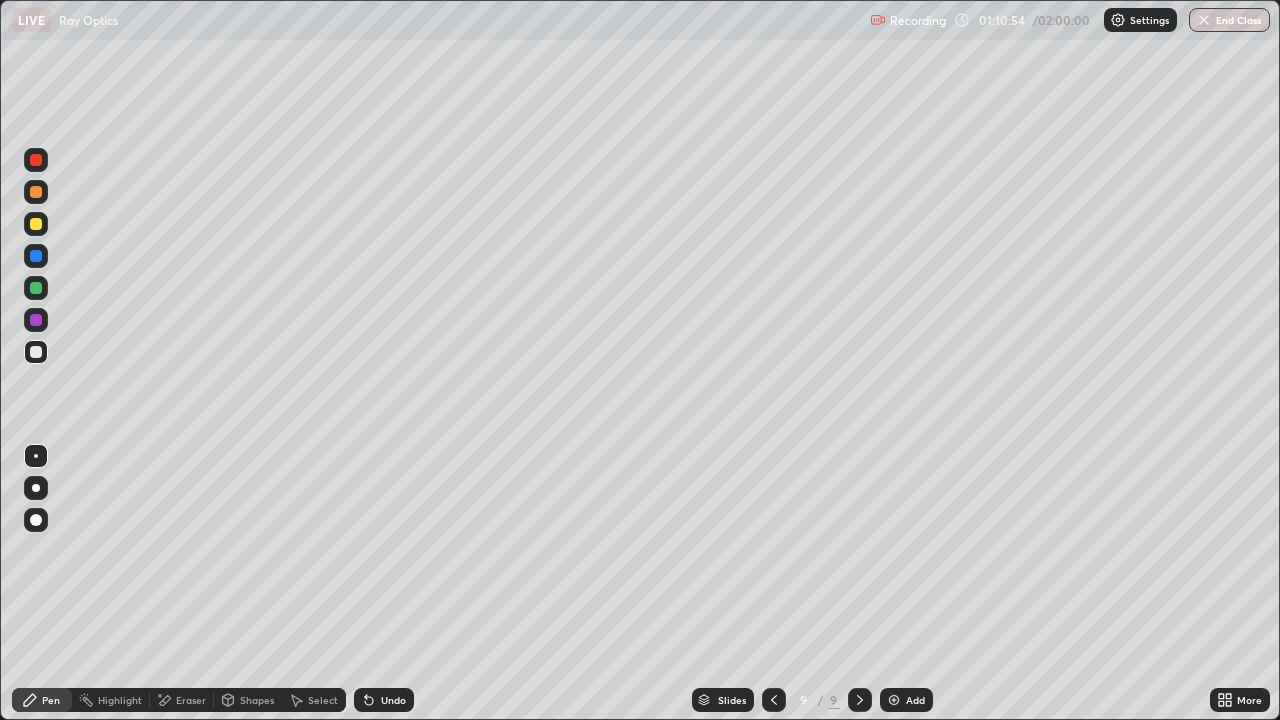 click 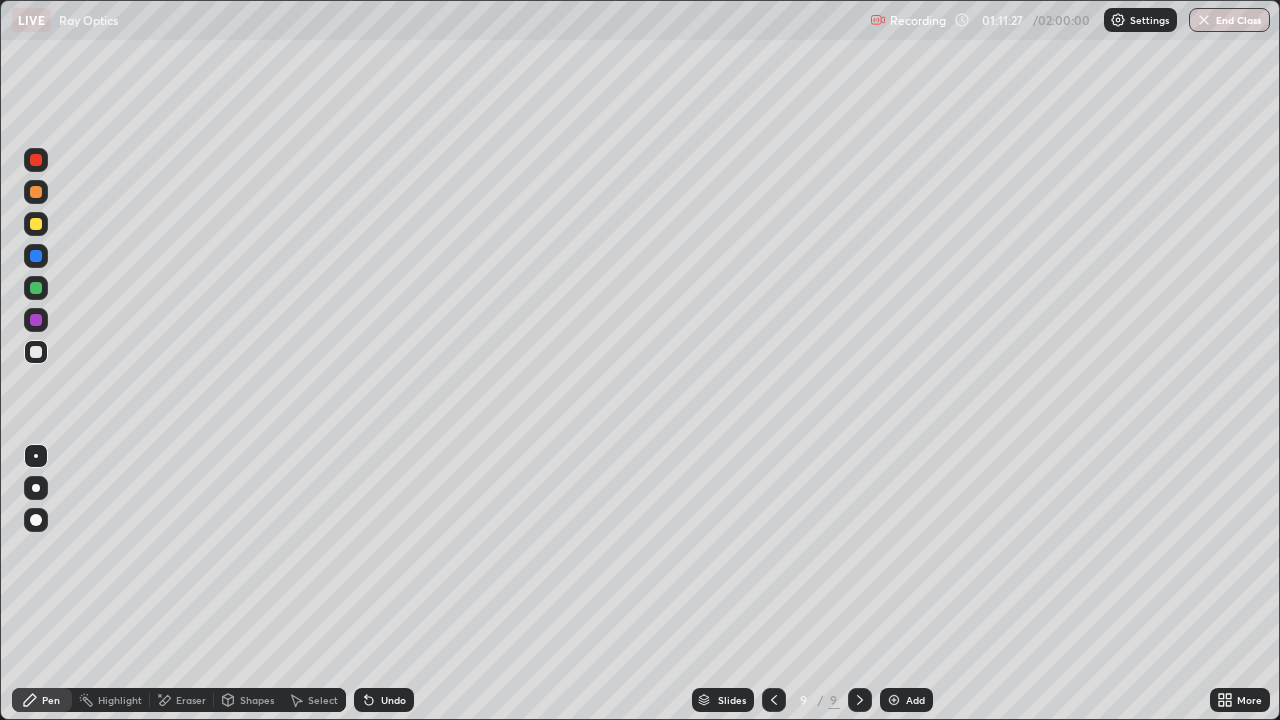 click on "Eraser" at bounding box center [191, 700] 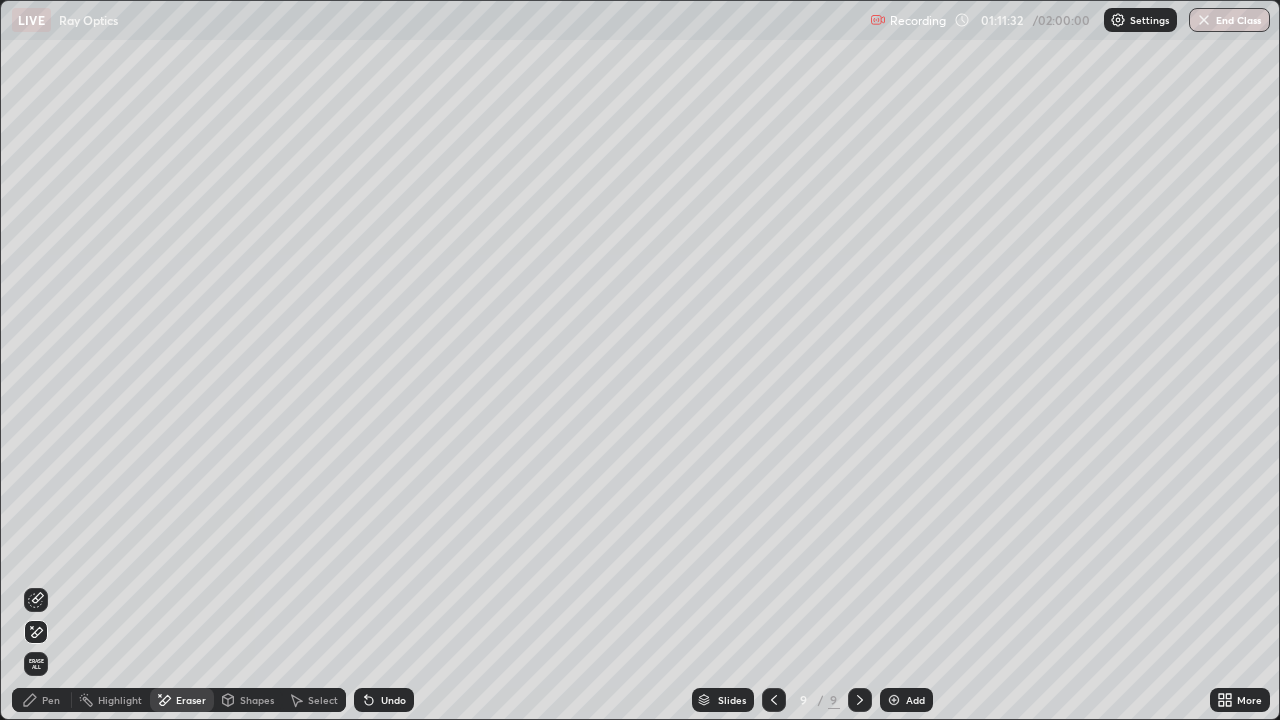 click on "Pen" at bounding box center (42, 700) 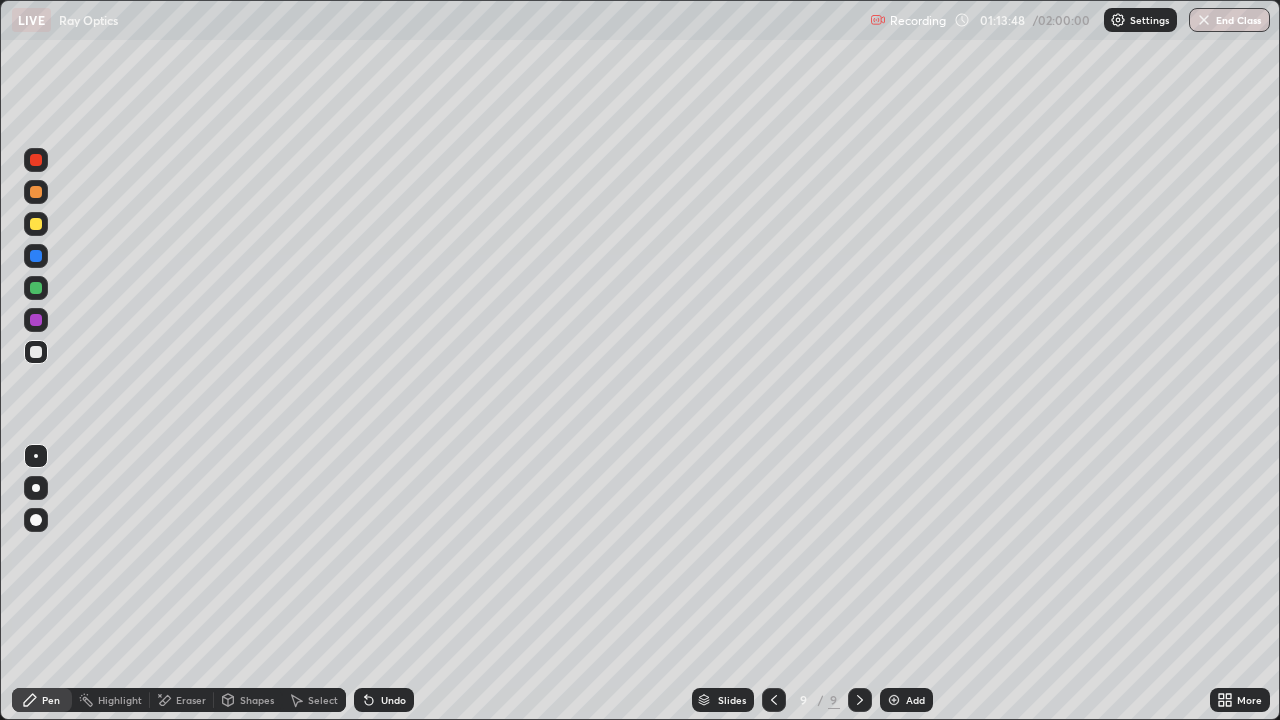 click on "Eraser" at bounding box center [191, 700] 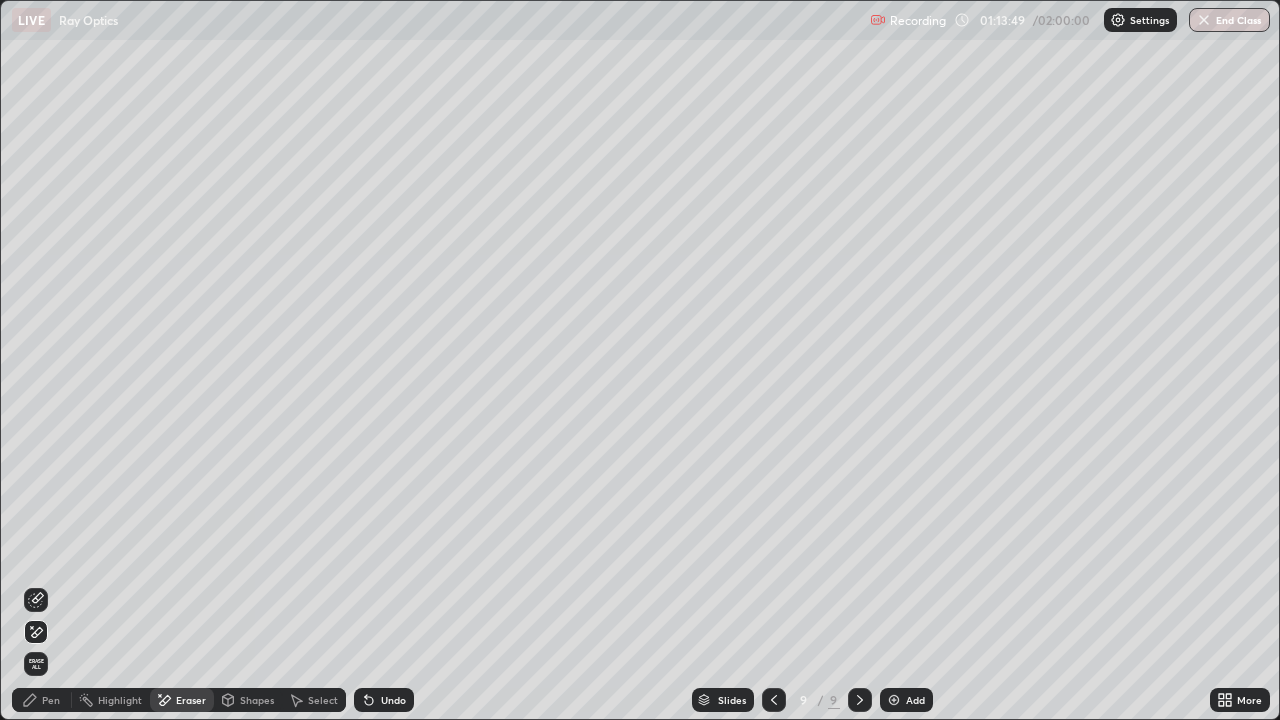 click on "Erase all" at bounding box center (36, 664) 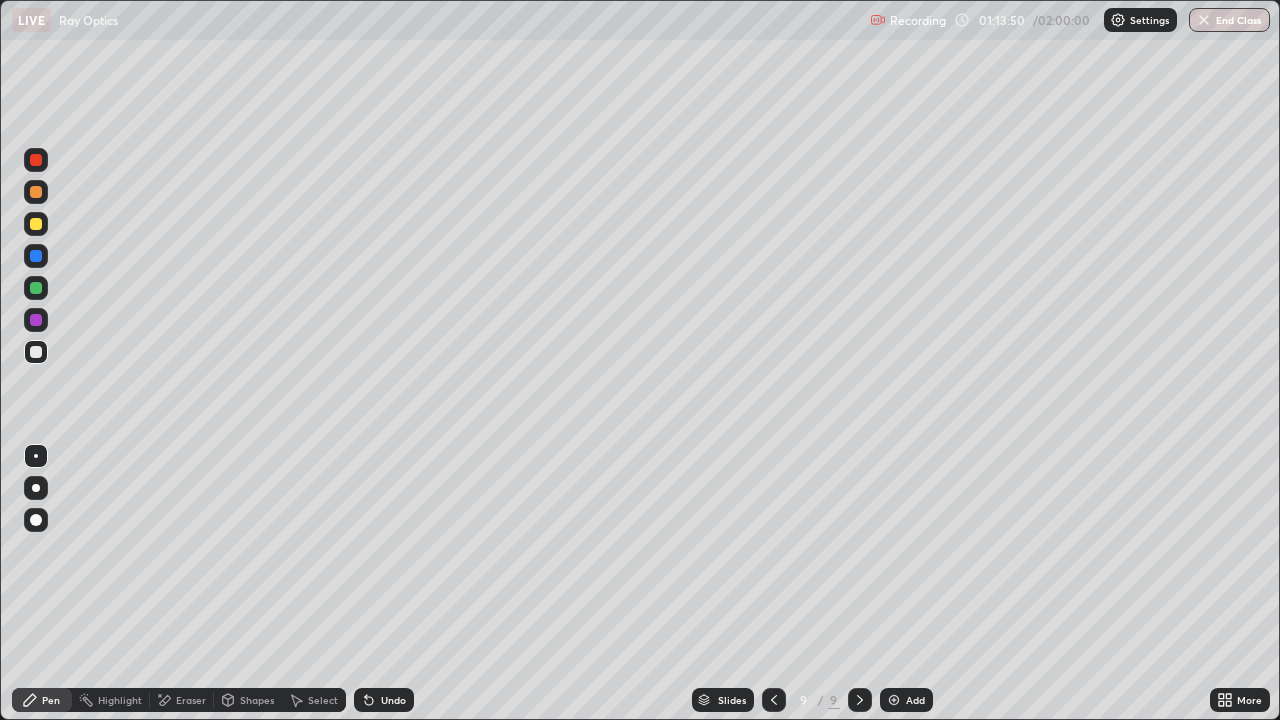 click 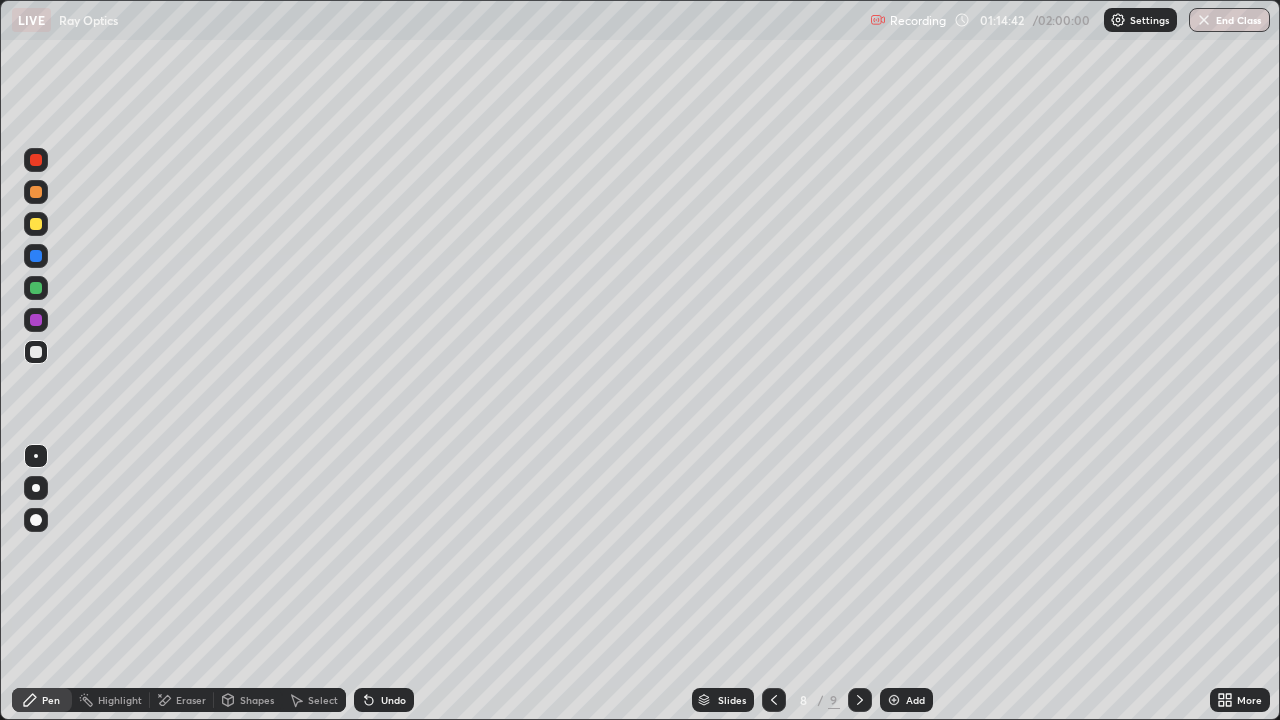 click on "Add" at bounding box center (915, 700) 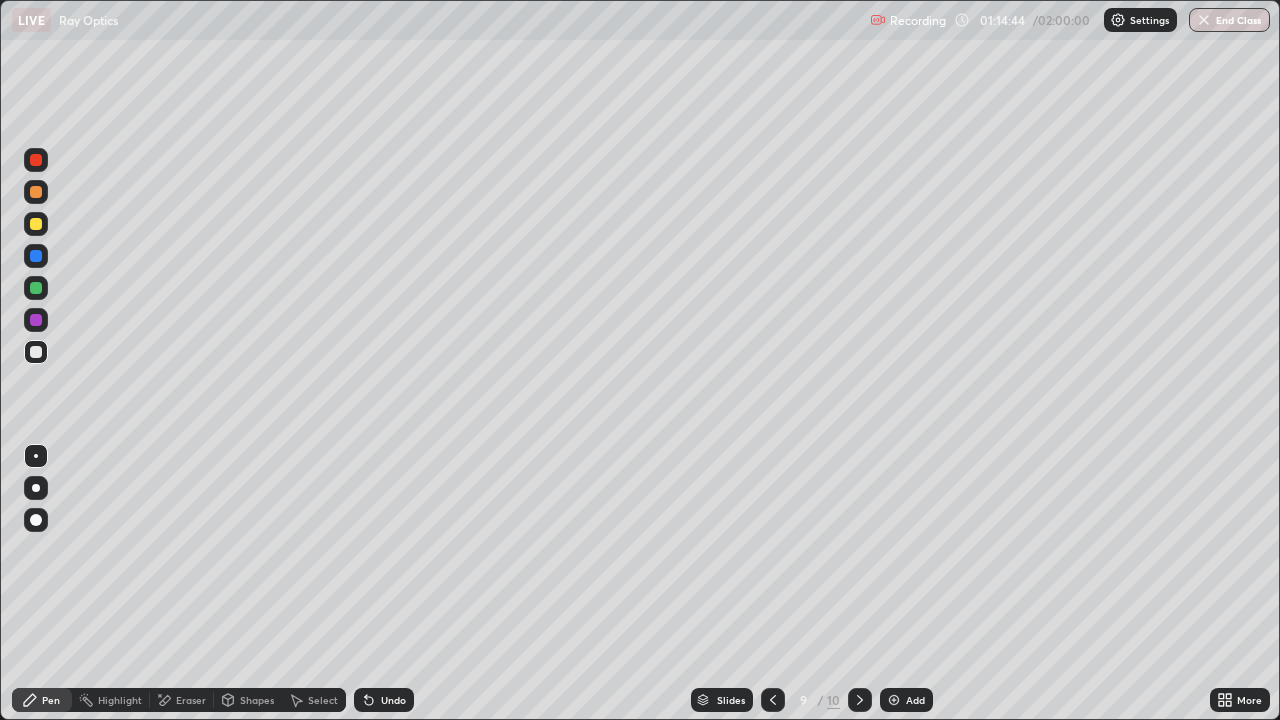 click 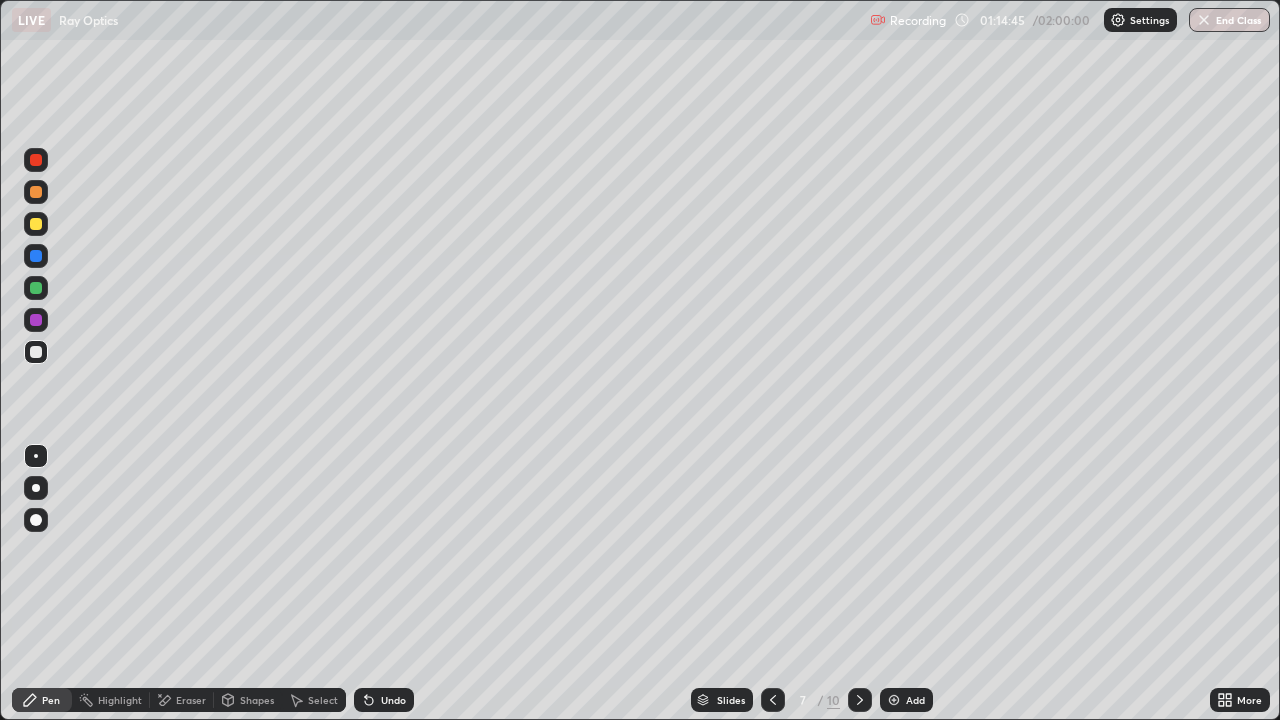 click 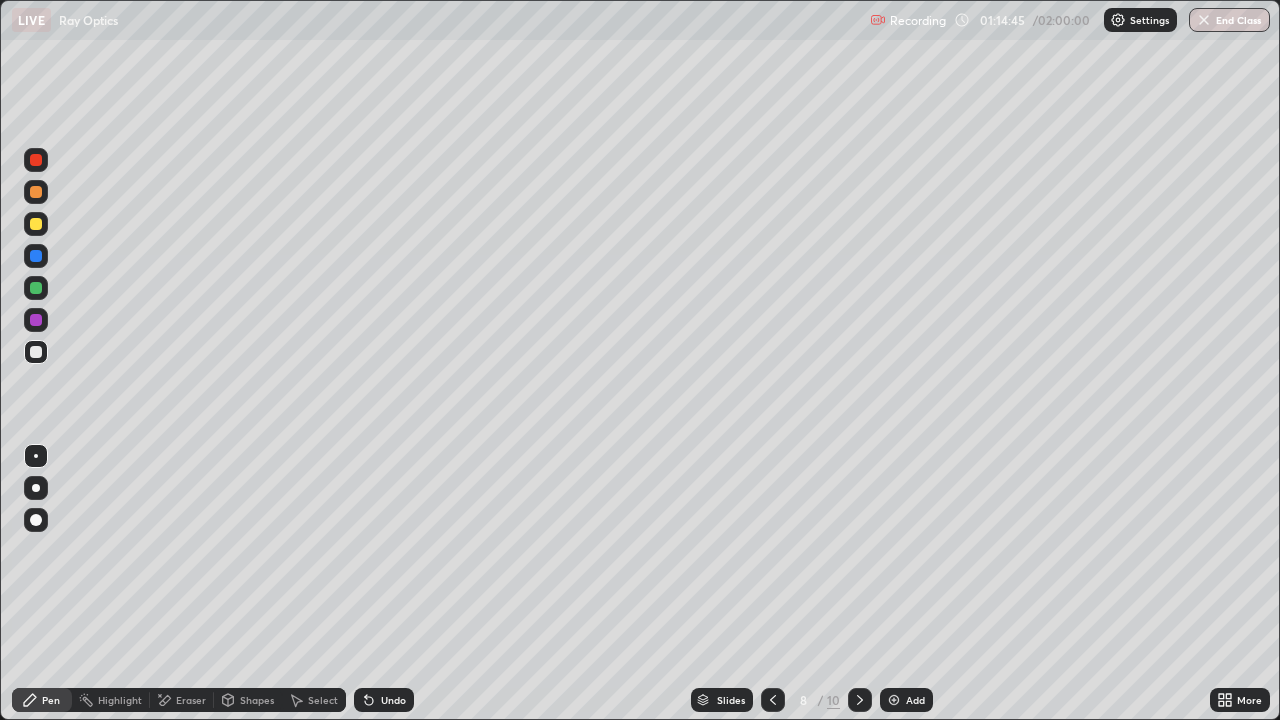 click 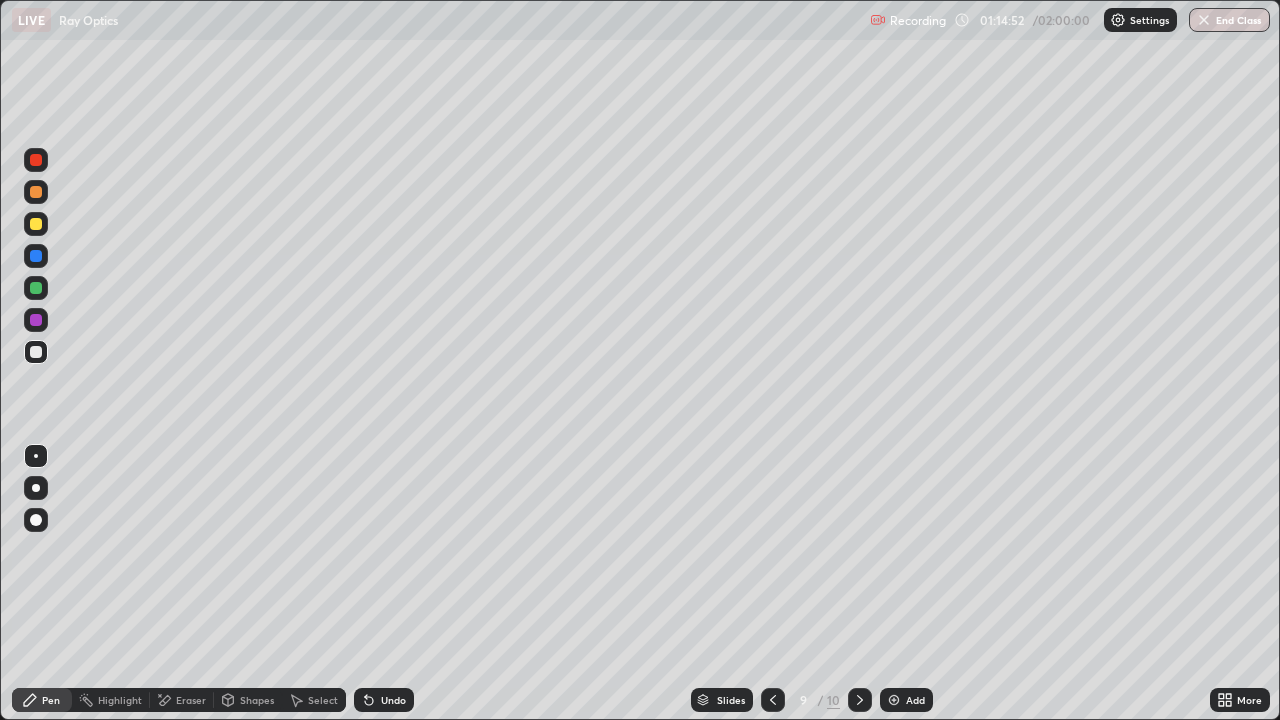 click 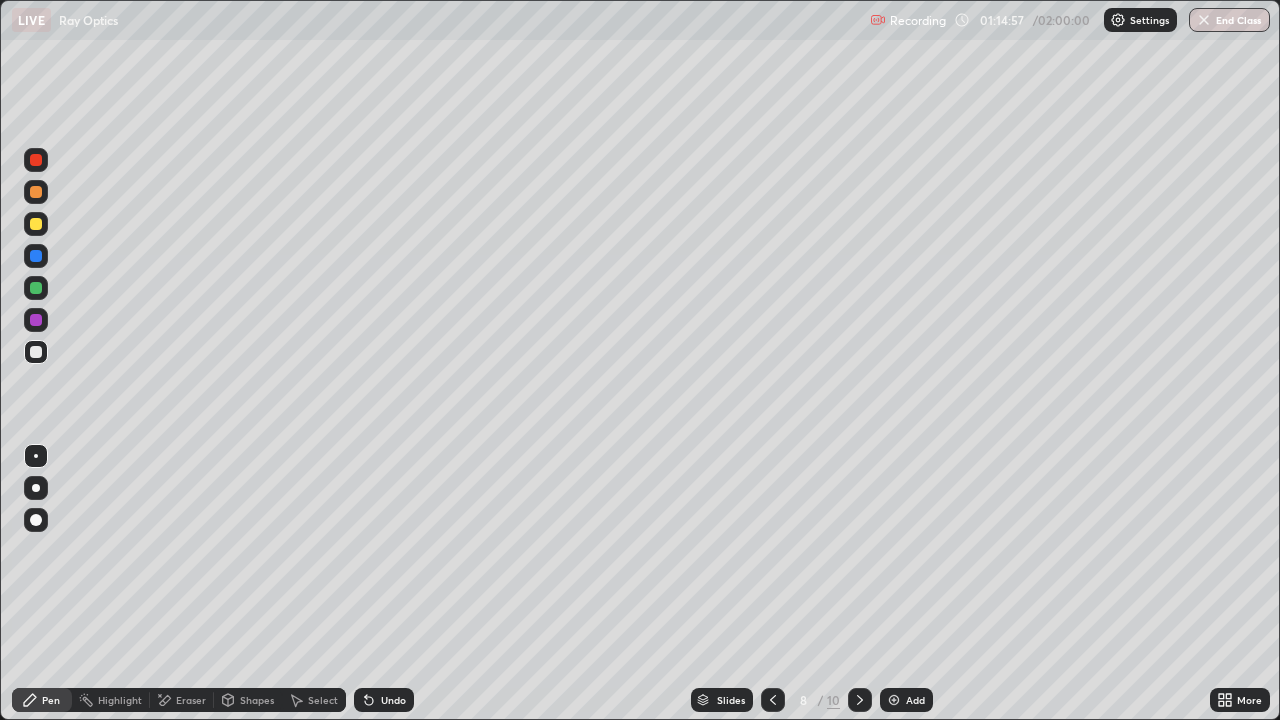 click 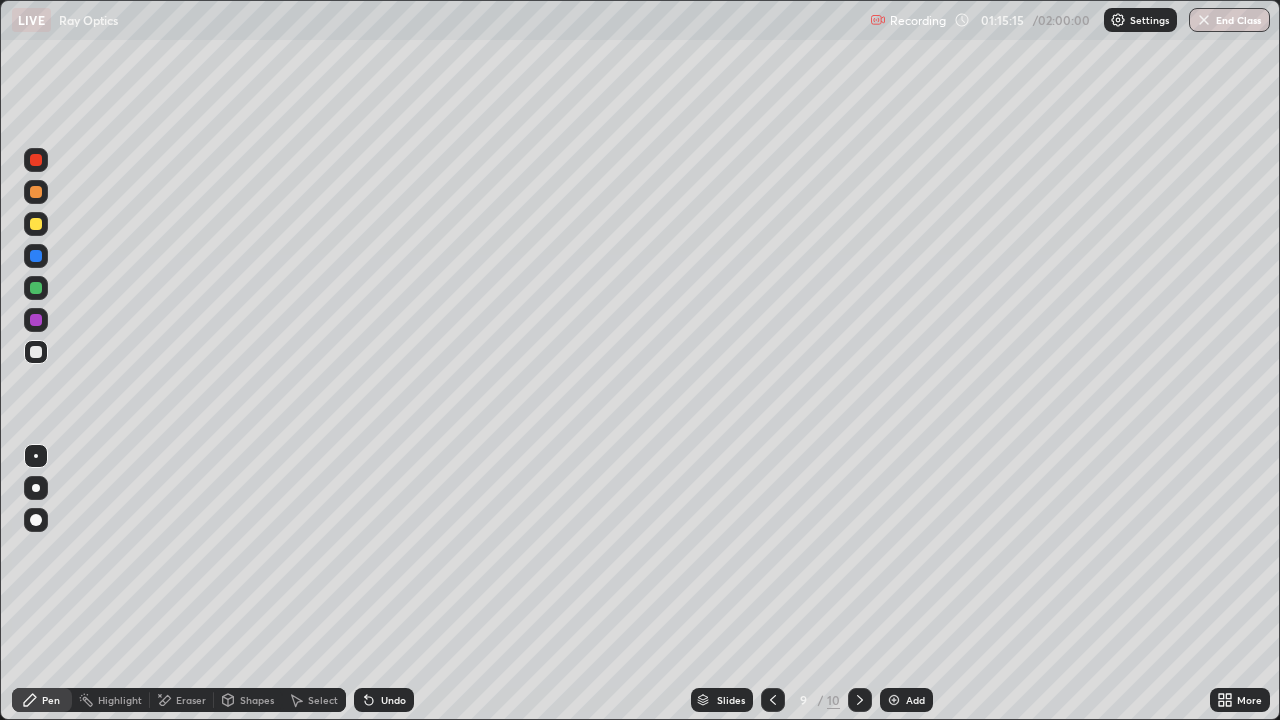 click 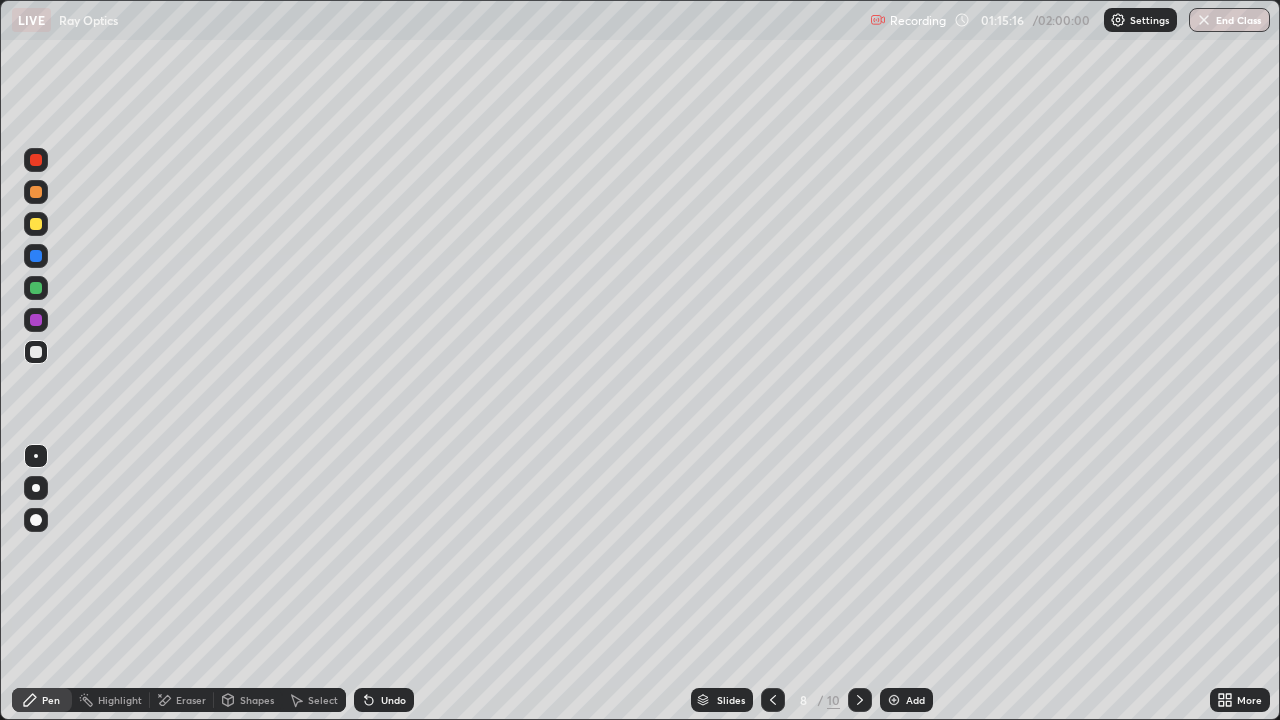 click 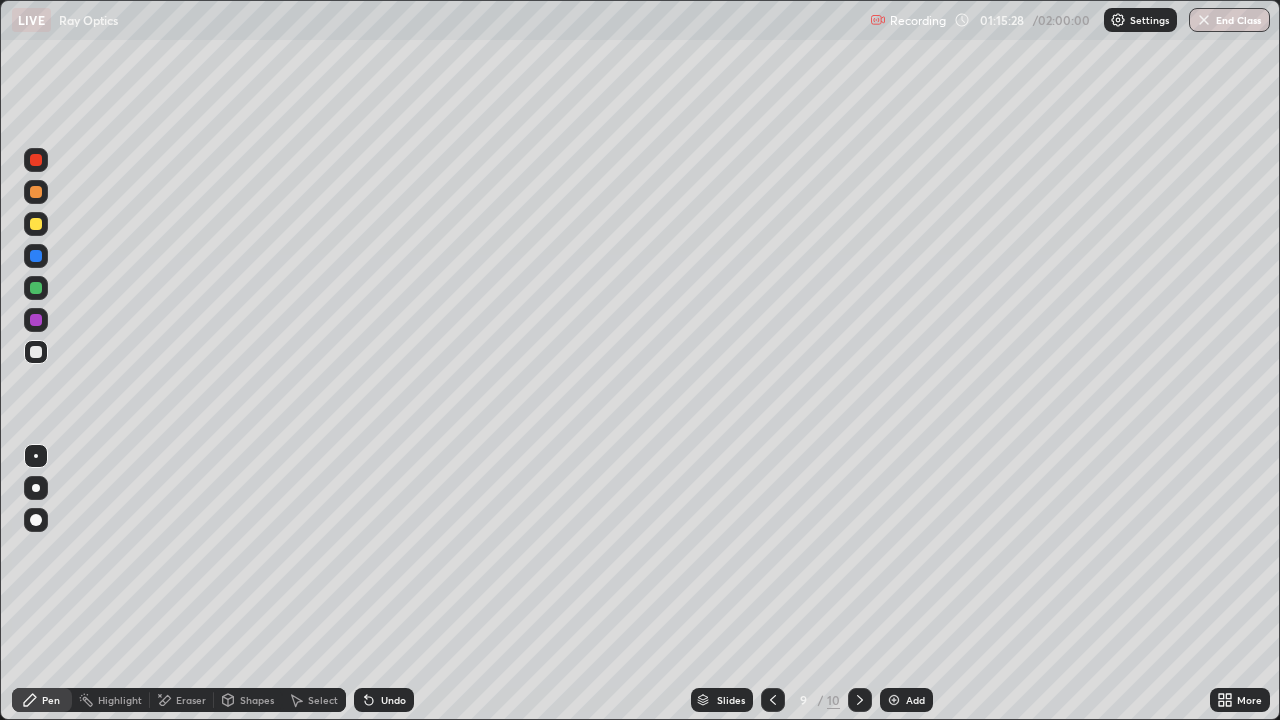 click 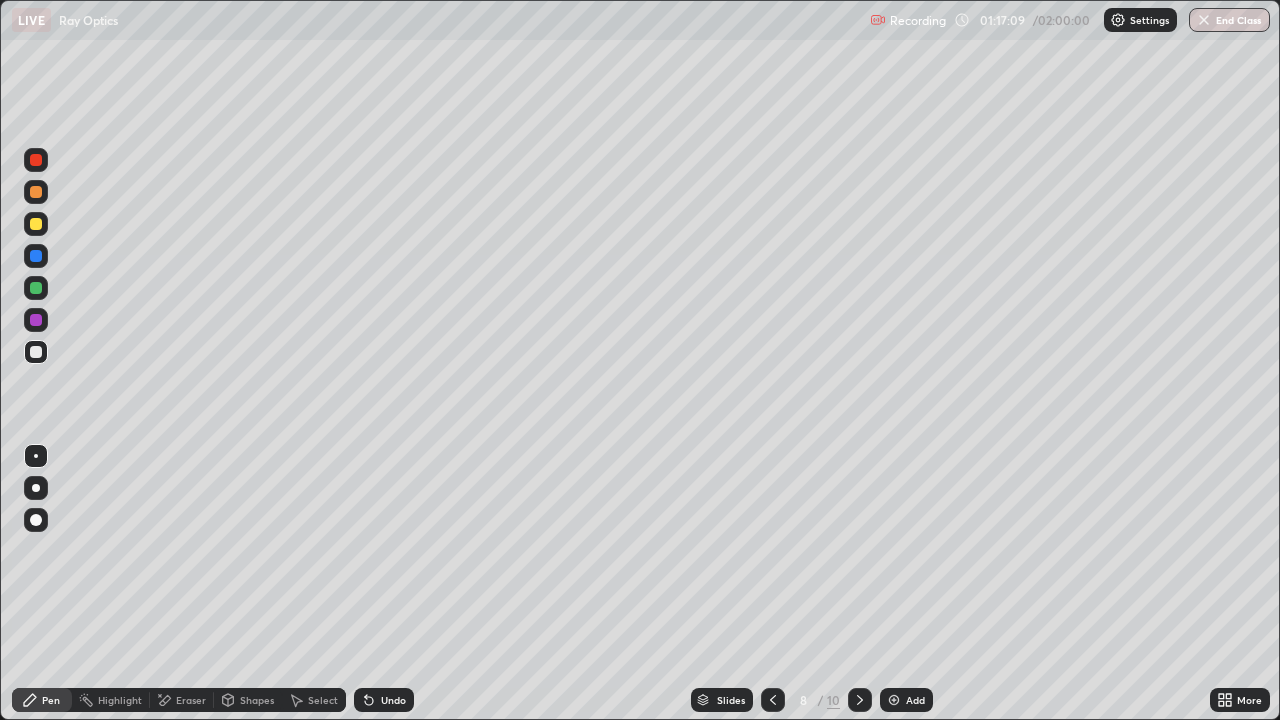 click 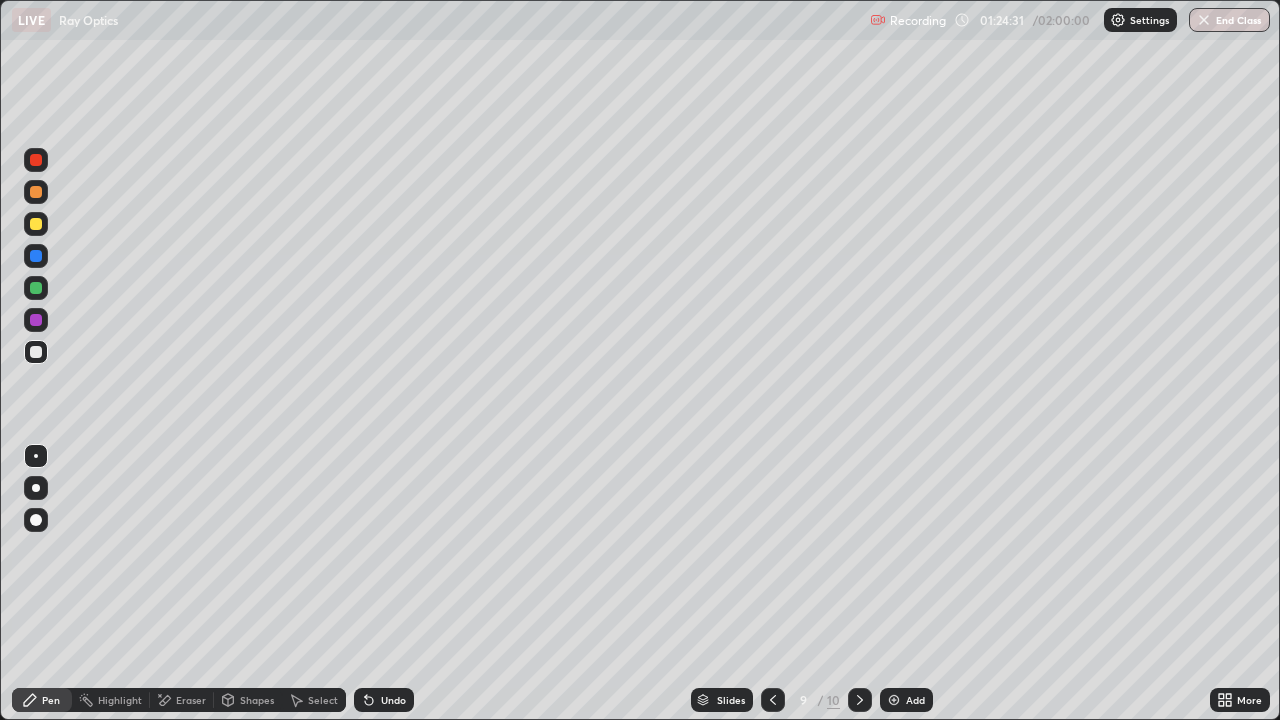 click on "Eraser" at bounding box center (191, 700) 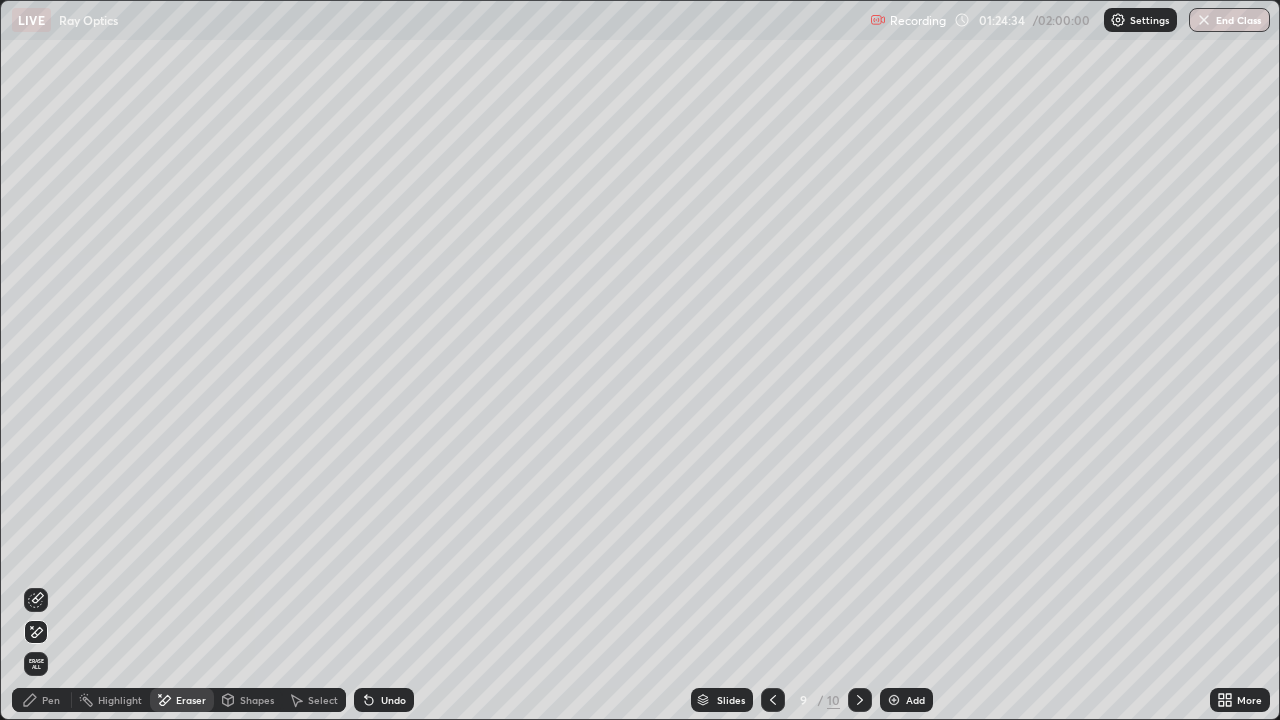 click at bounding box center [860, 700] 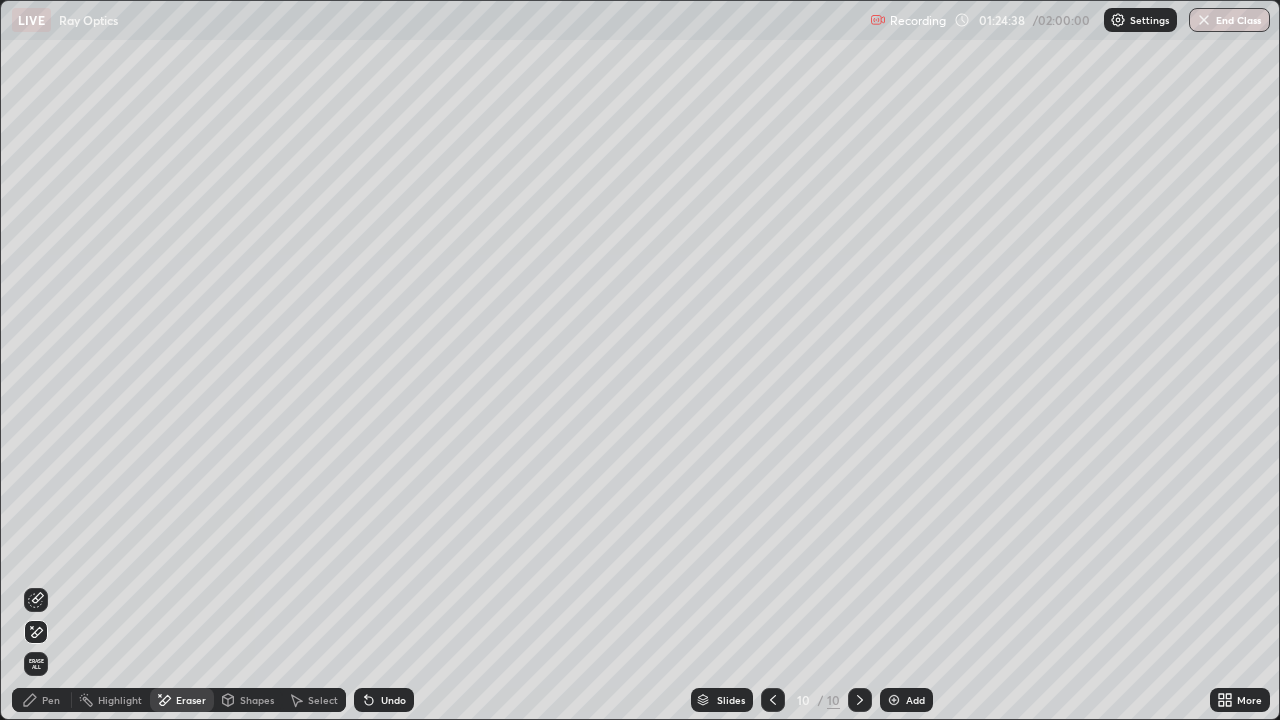 click on "Pen" at bounding box center (51, 700) 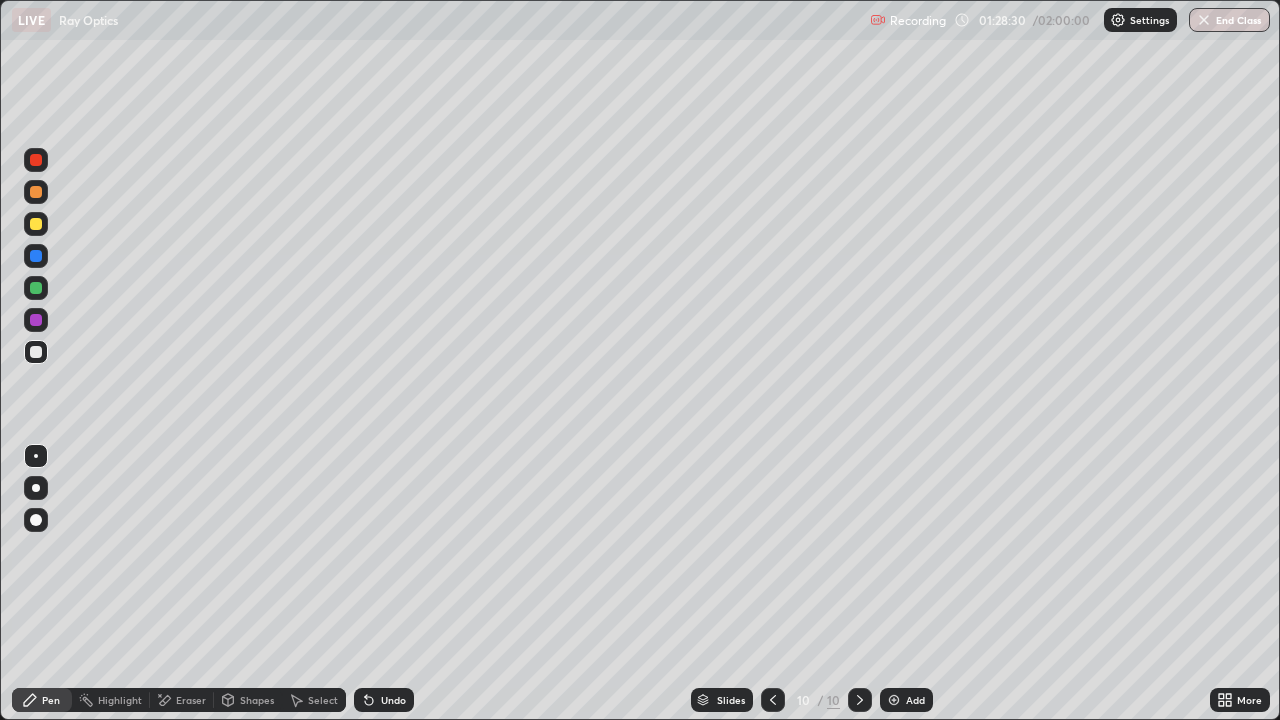 click on "Undo" at bounding box center [384, 700] 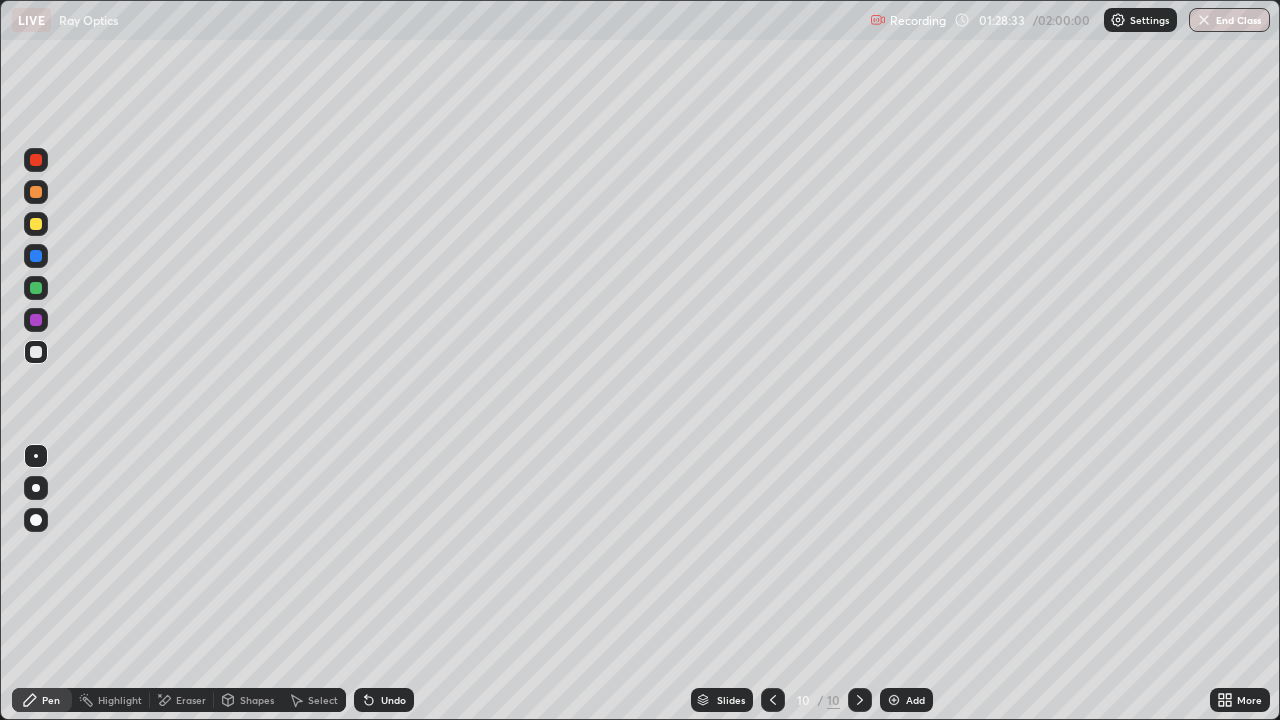 click on "Undo" at bounding box center [384, 700] 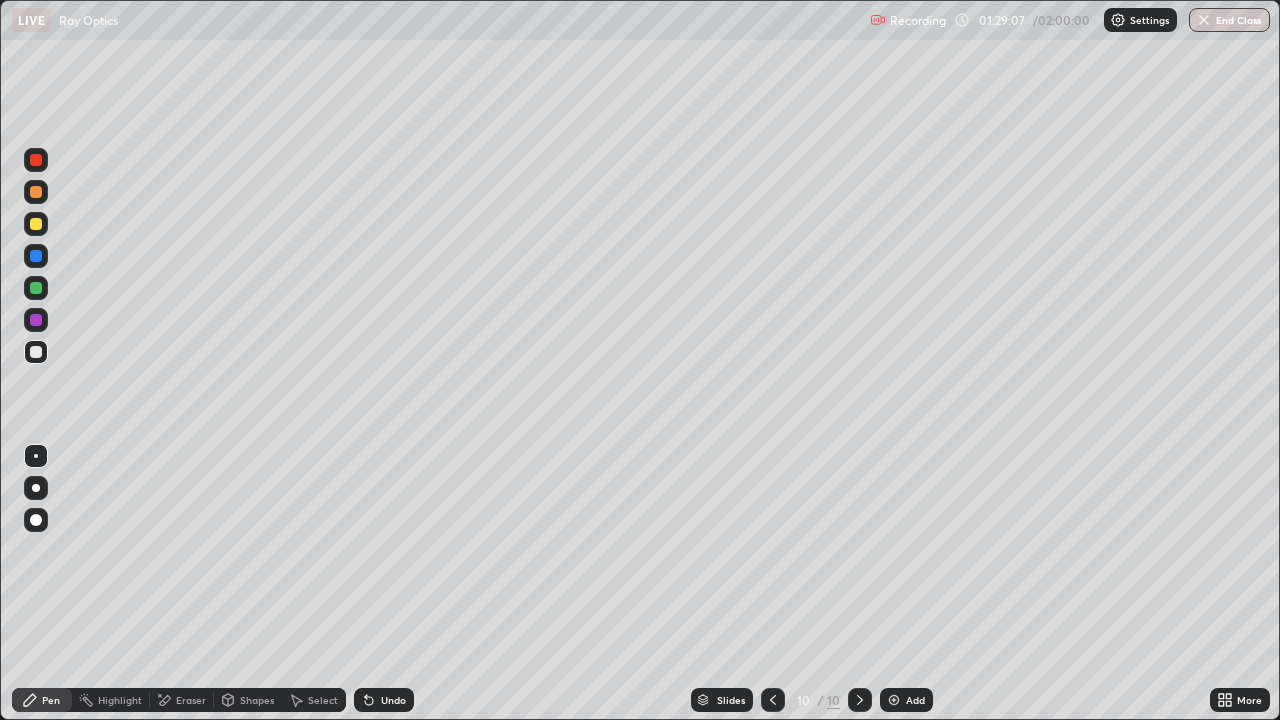 click on "Undo" at bounding box center (384, 700) 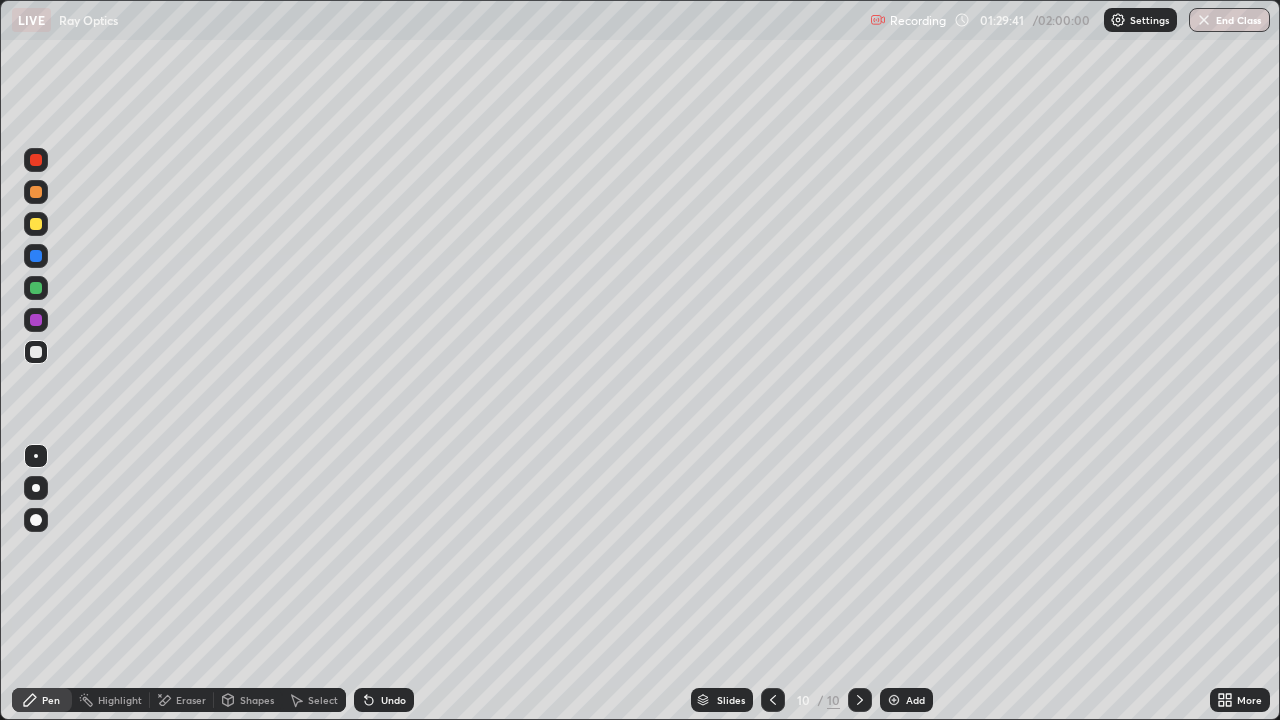 click at bounding box center (36, 192) 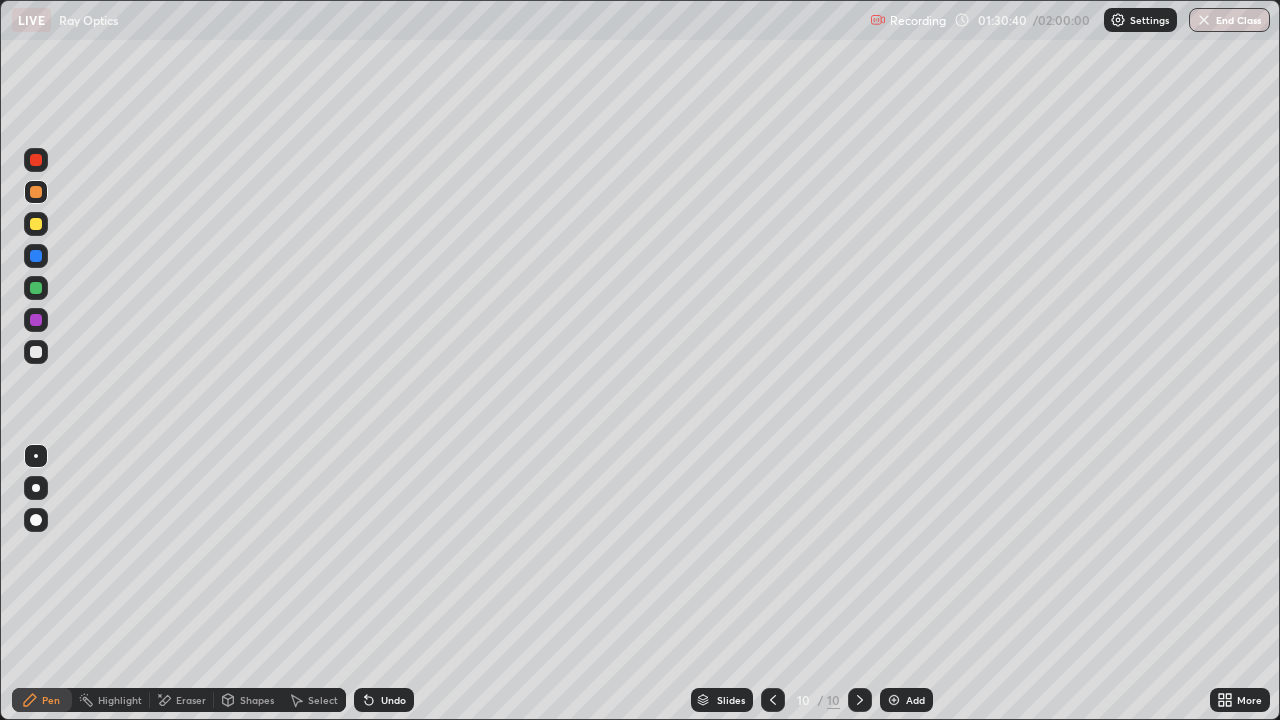 click at bounding box center (36, 352) 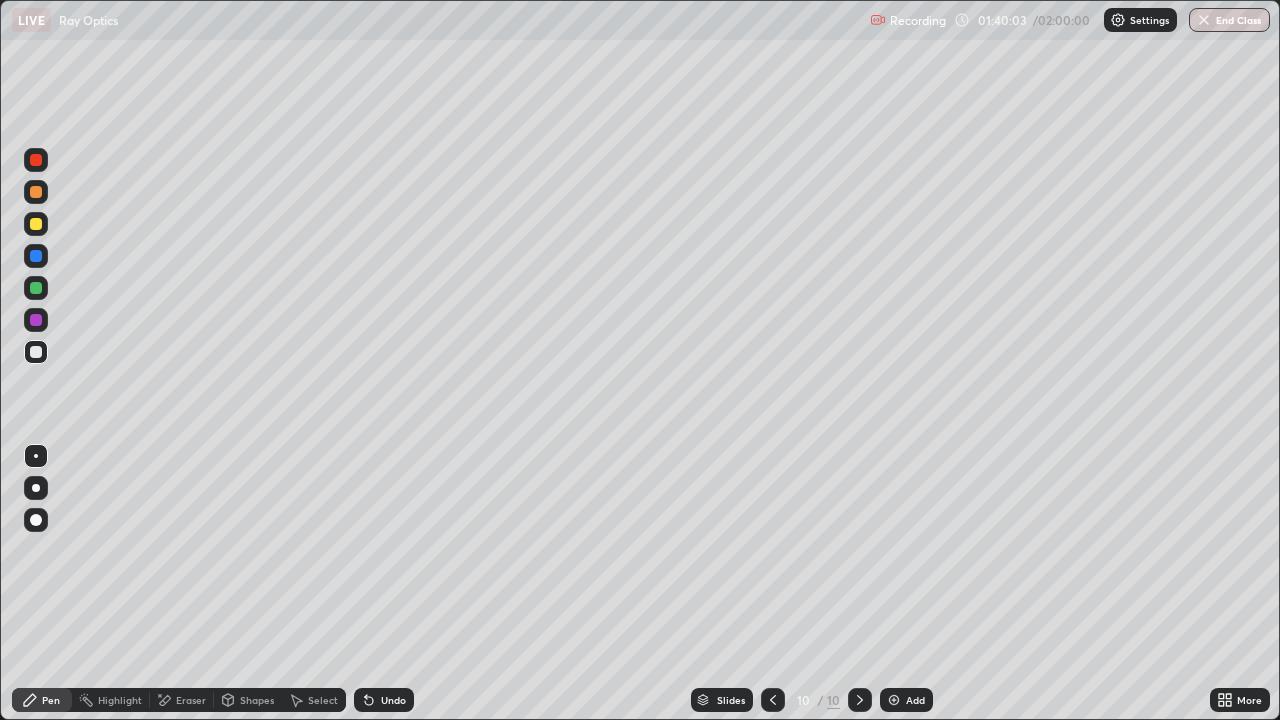 click on "Add" at bounding box center (915, 700) 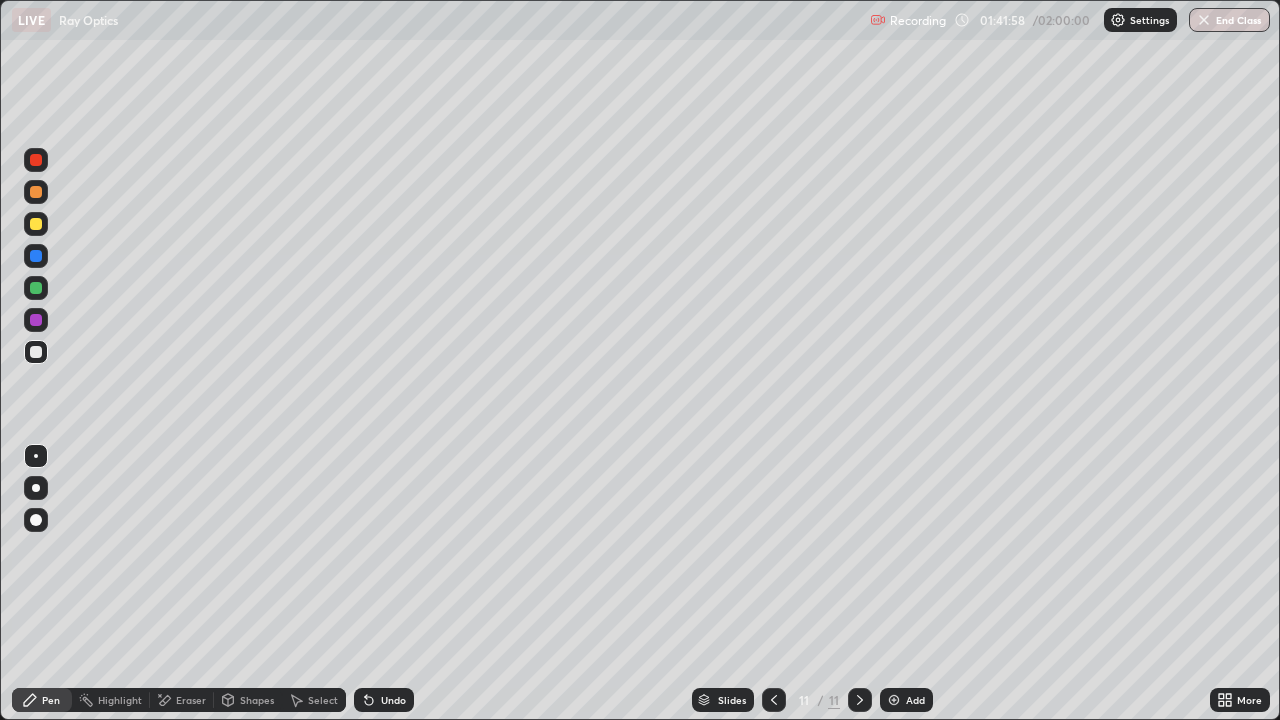 click on "Eraser" at bounding box center [182, 700] 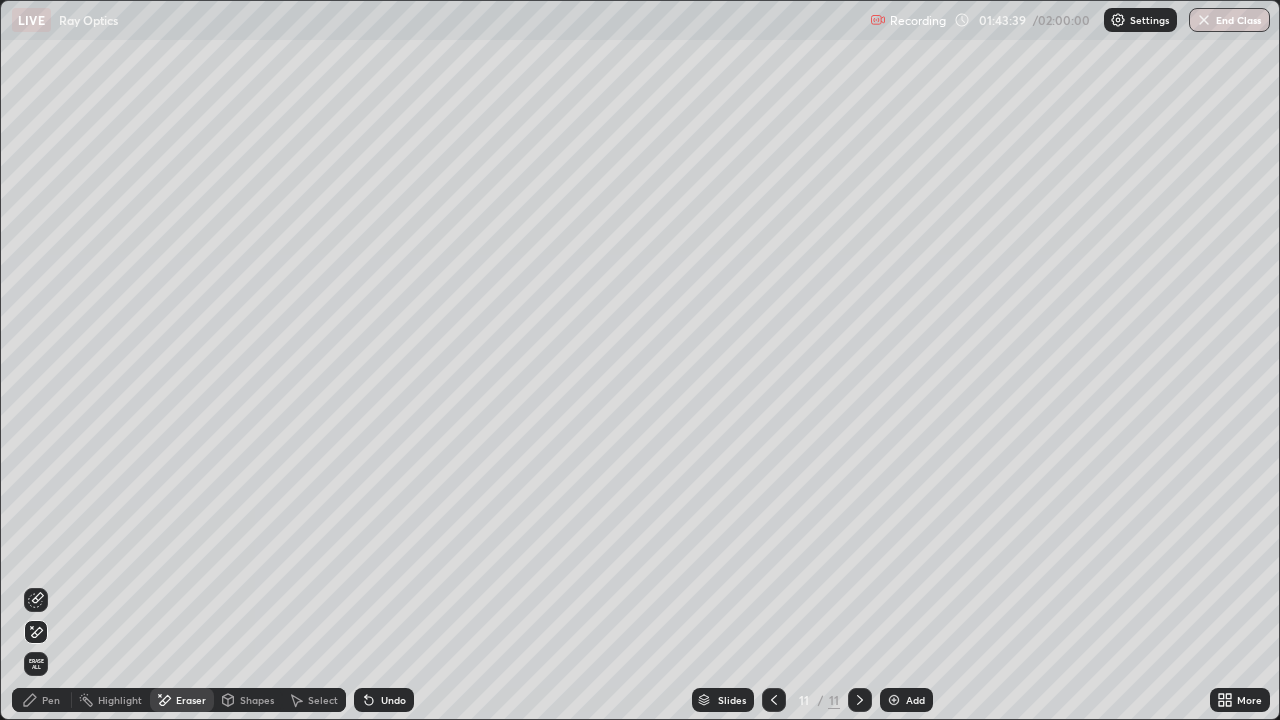 click on "Pen" at bounding box center (42, 700) 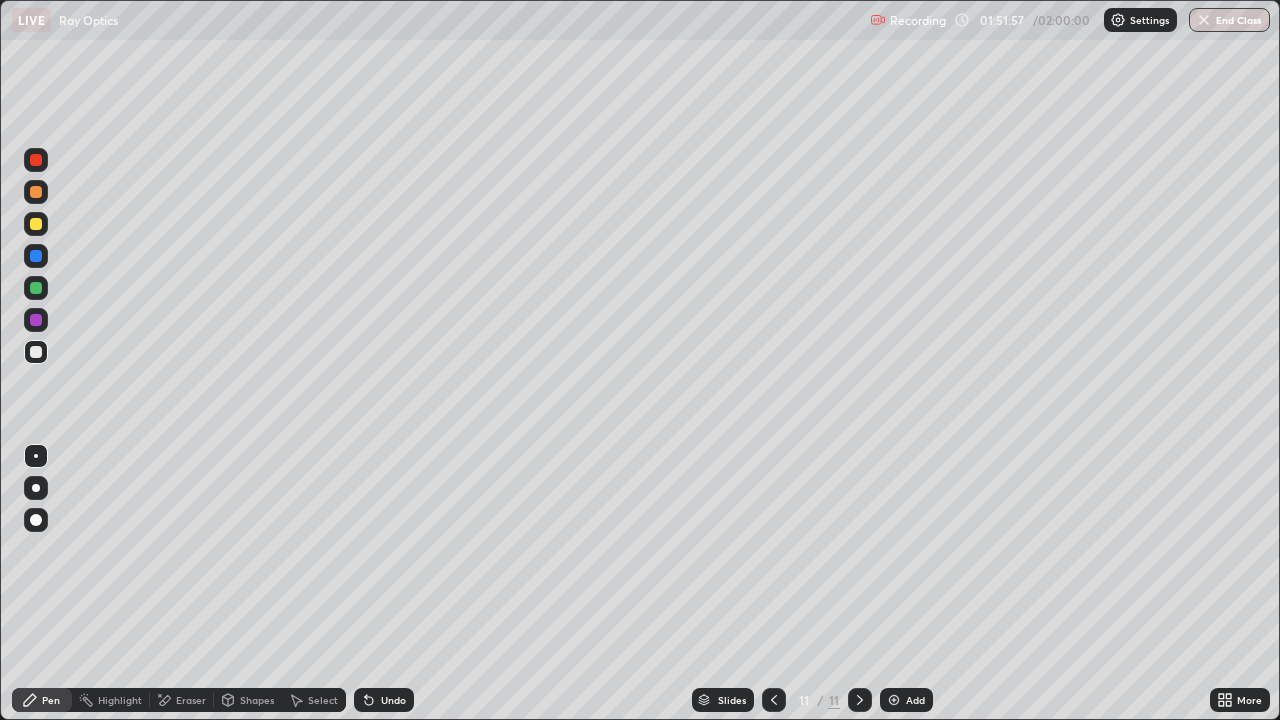 click on "End Class" at bounding box center [1229, 20] 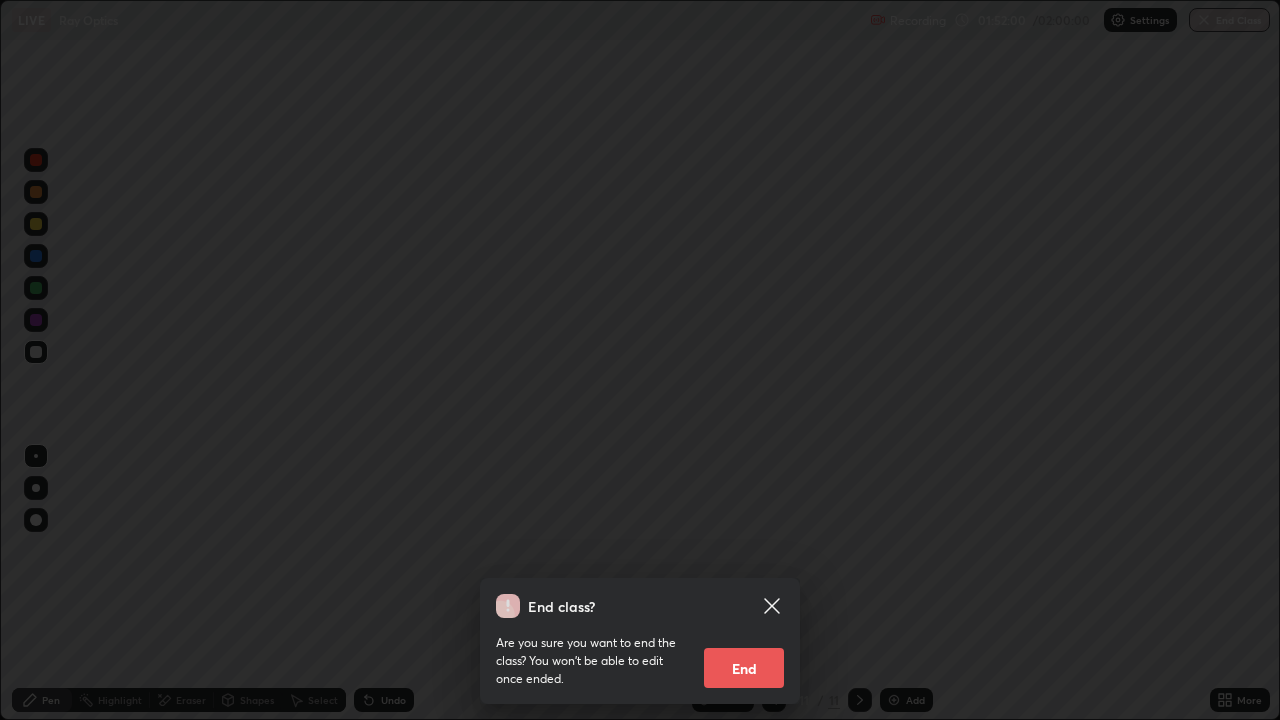 click on "End" at bounding box center [744, 668] 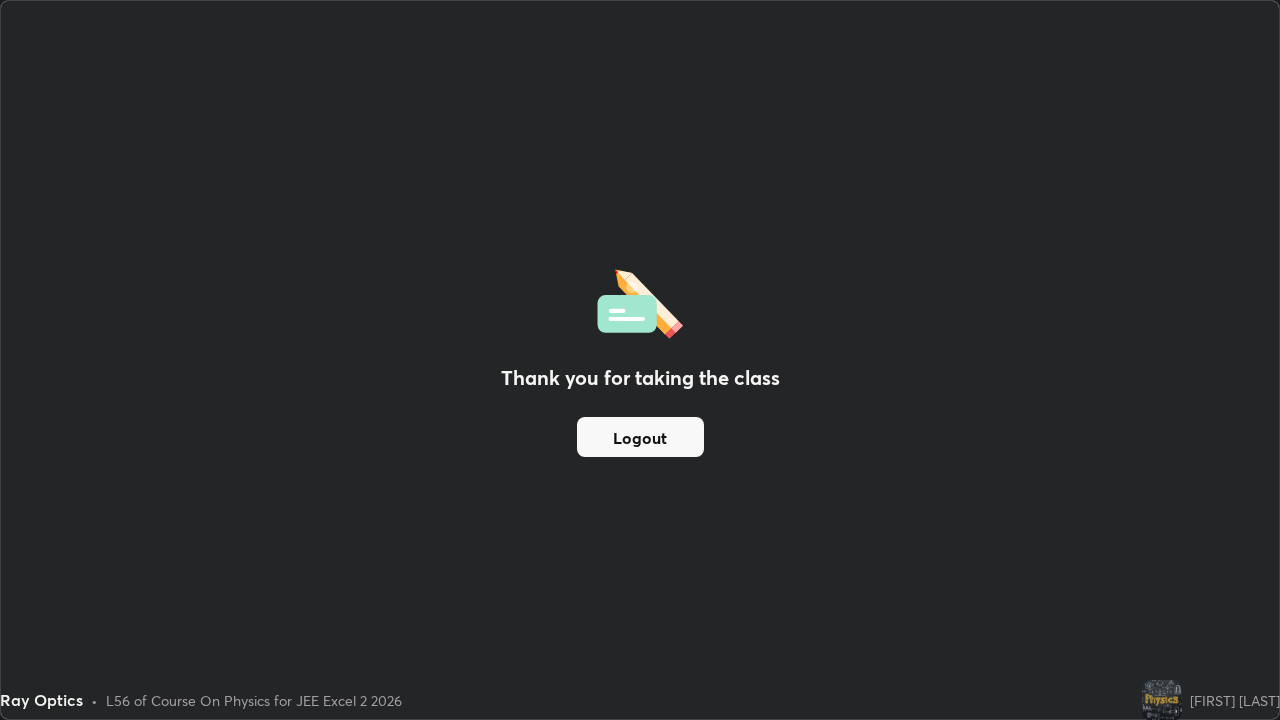 click on "Logout" at bounding box center [640, 437] 